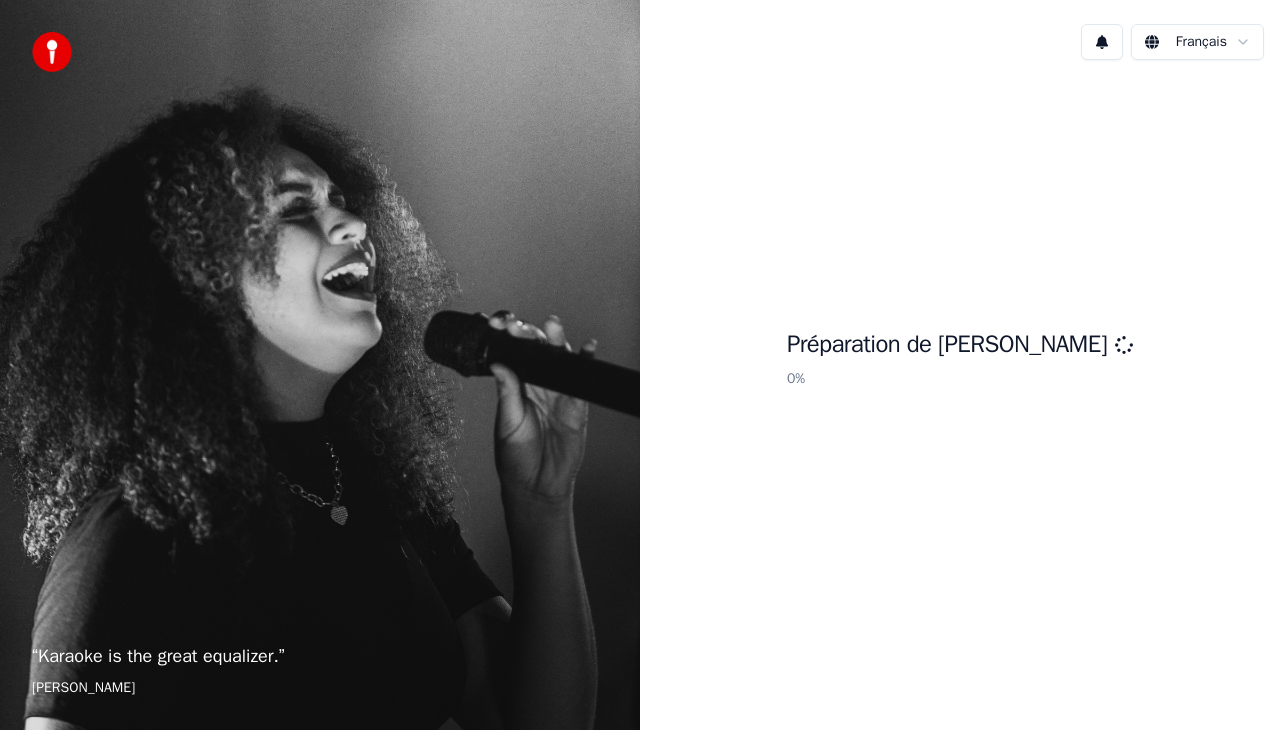 scroll, scrollTop: 0, scrollLeft: 0, axis: both 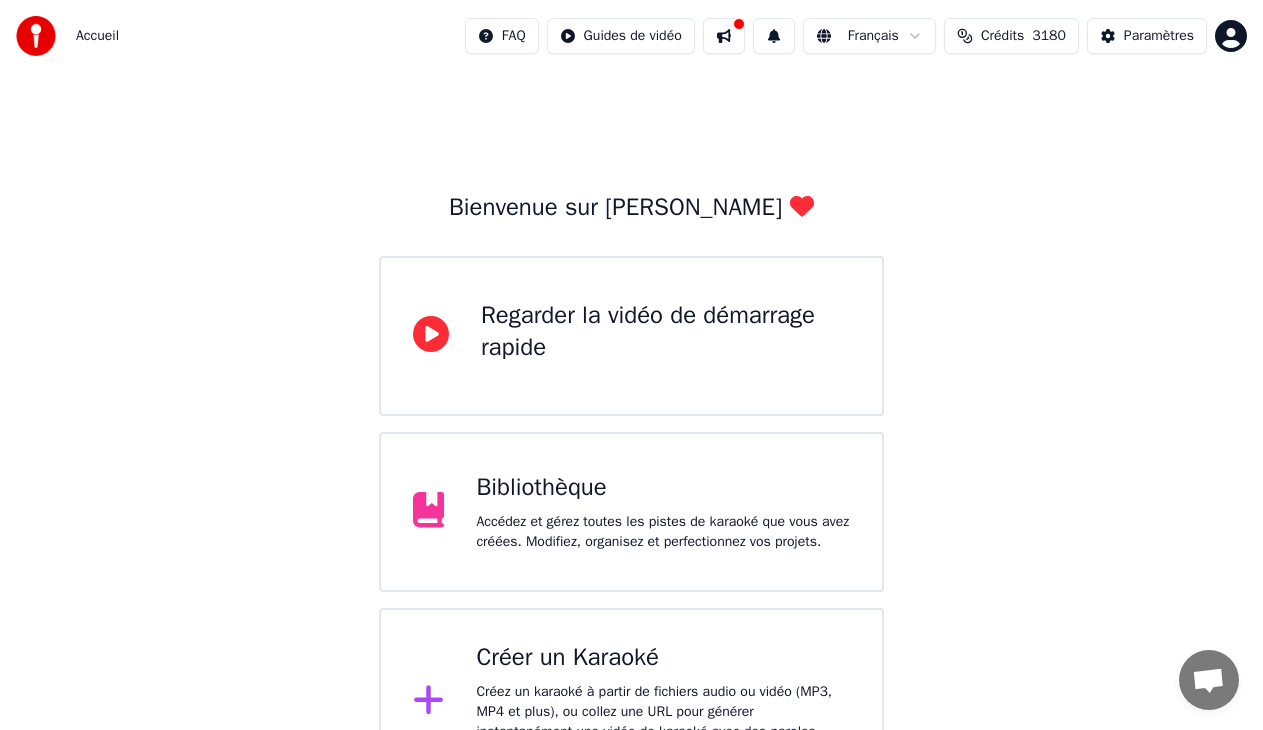 click on "Accédez et gérez toutes les pistes de karaoké que vous avez créées. Modifiez, organisez et perfectionnez vos projets." at bounding box center [663, 532] 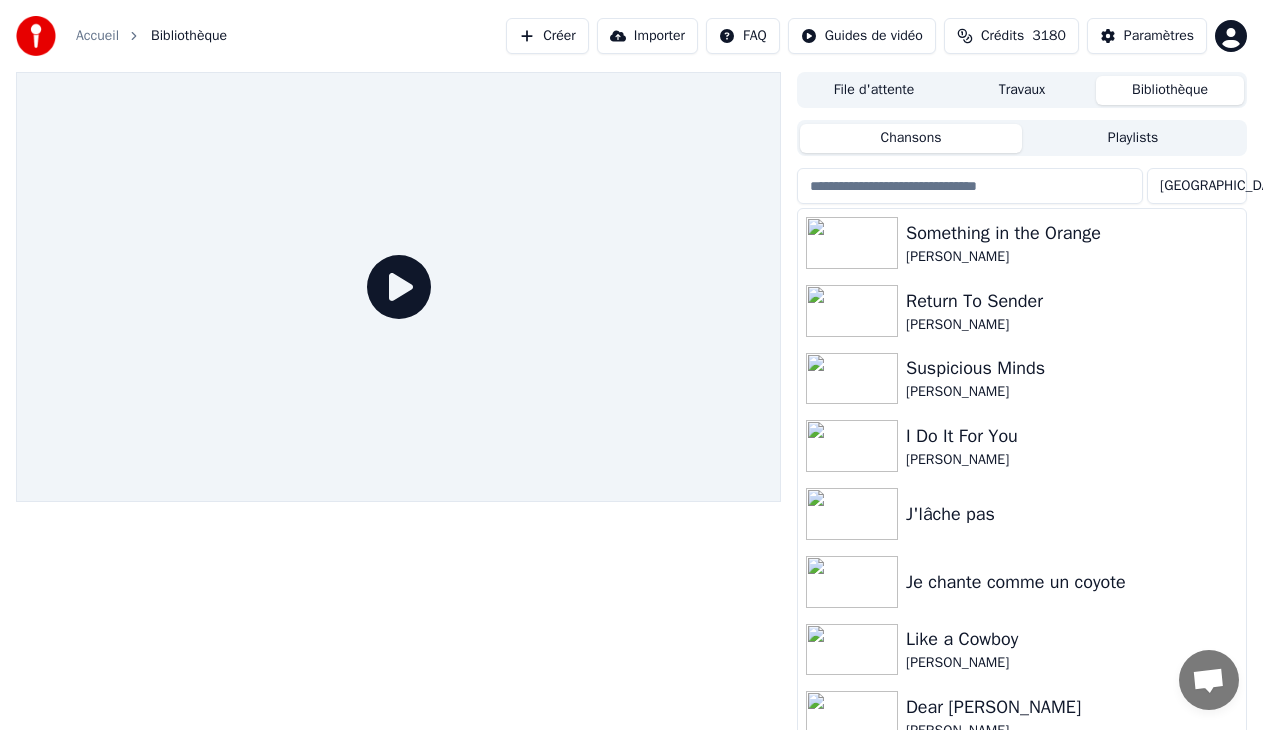 click on "Créer" at bounding box center [547, 36] 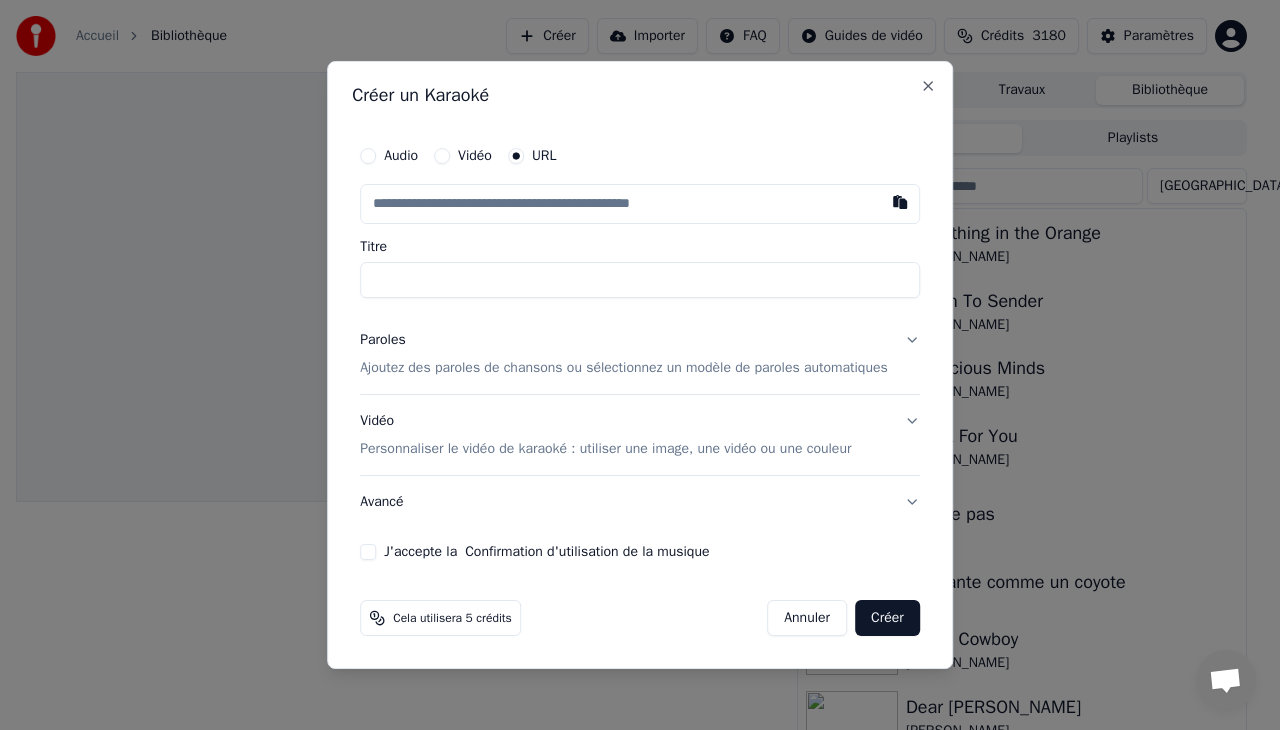 click at bounding box center [640, 204] 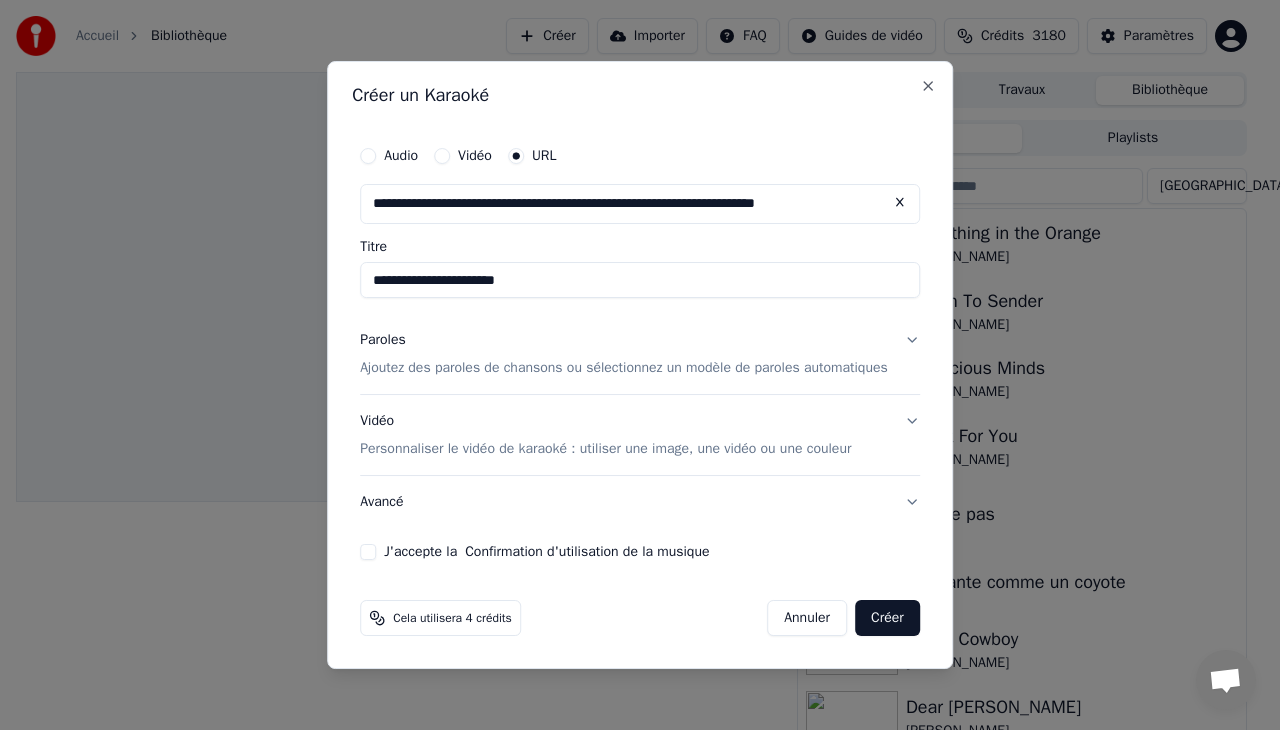 type on "**********" 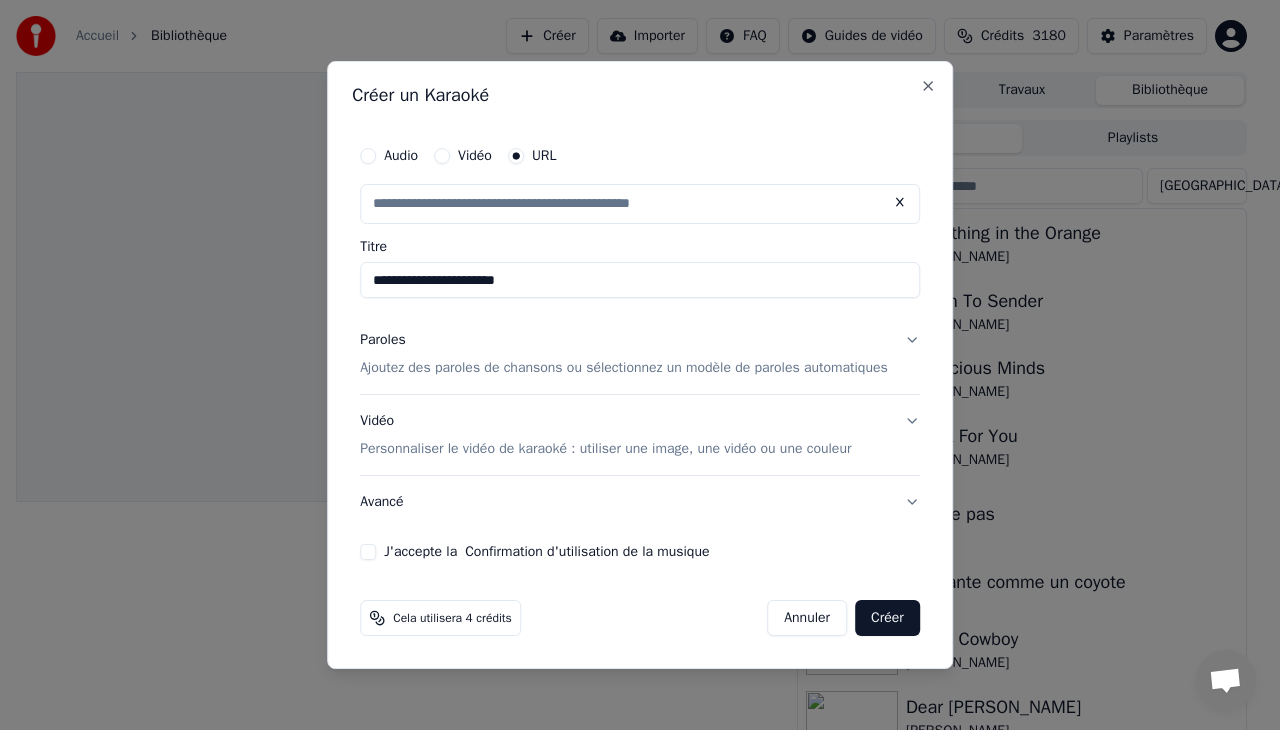 click on "Créer" at bounding box center [887, 618] 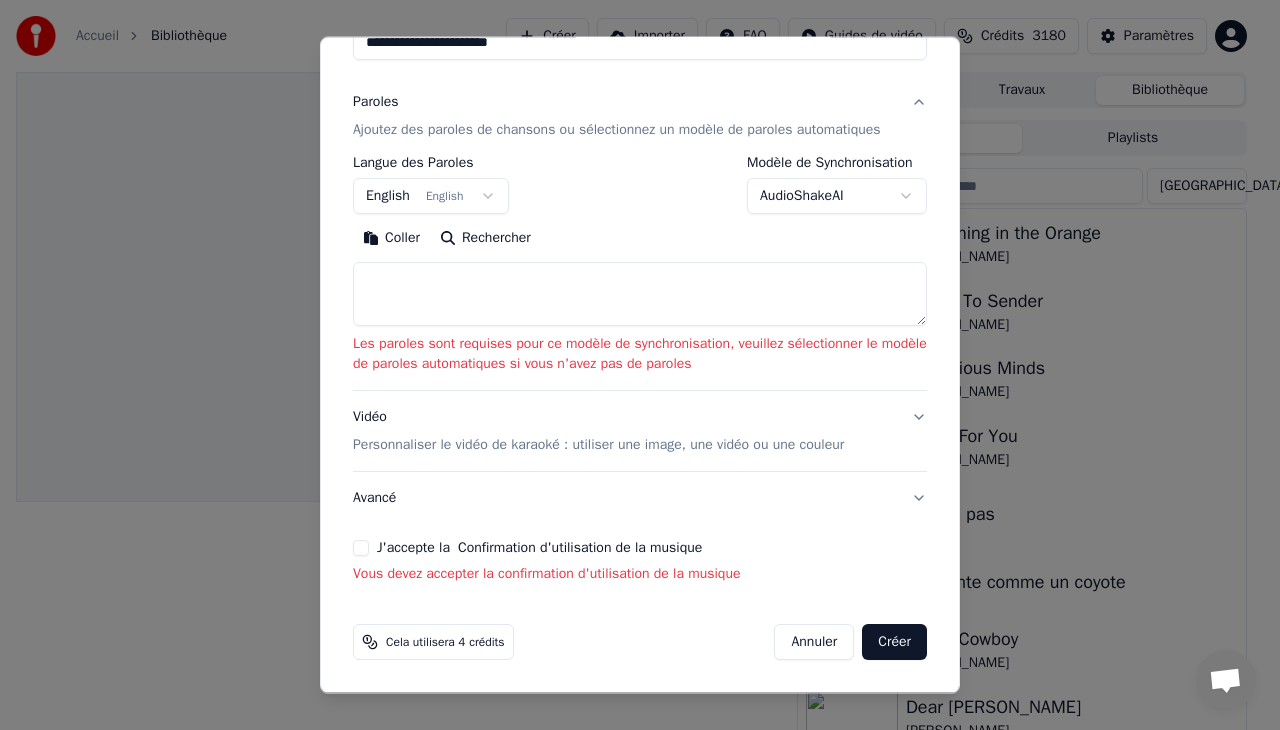 scroll, scrollTop: 233, scrollLeft: 0, axis: vertical 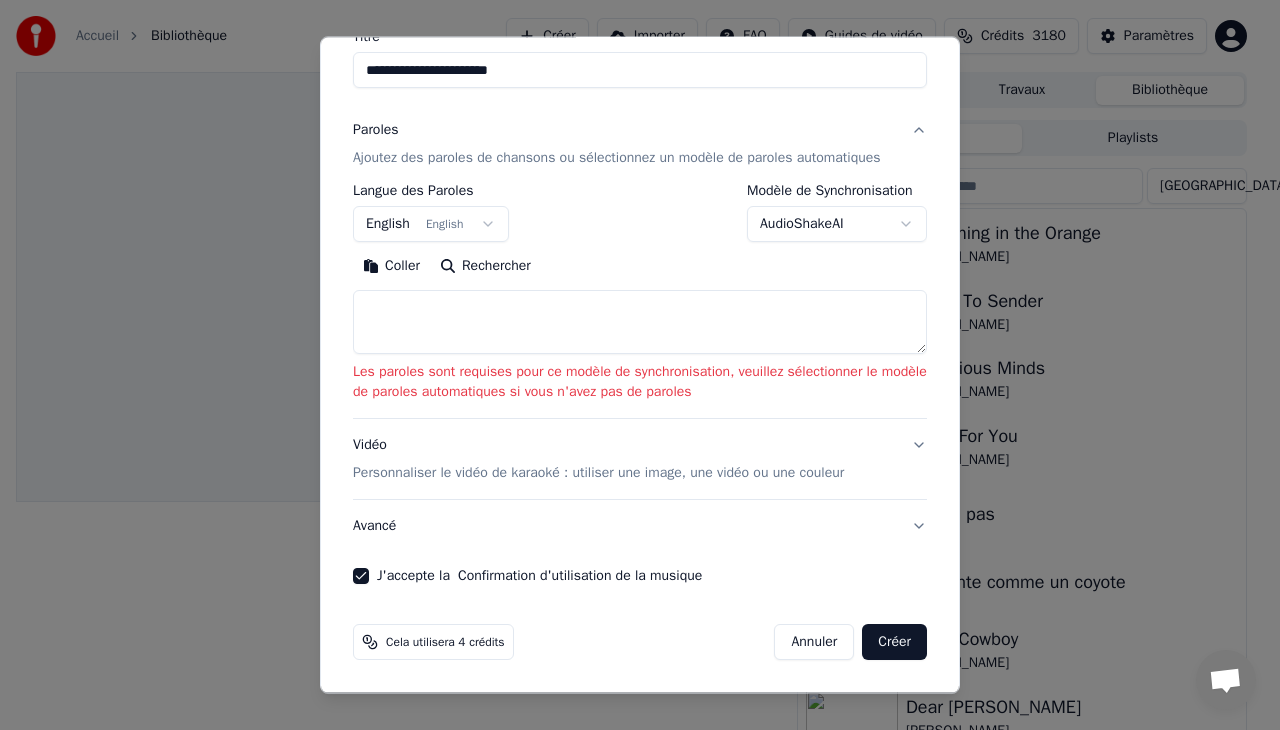 click on "Créer" at bounding box center [894, 642] 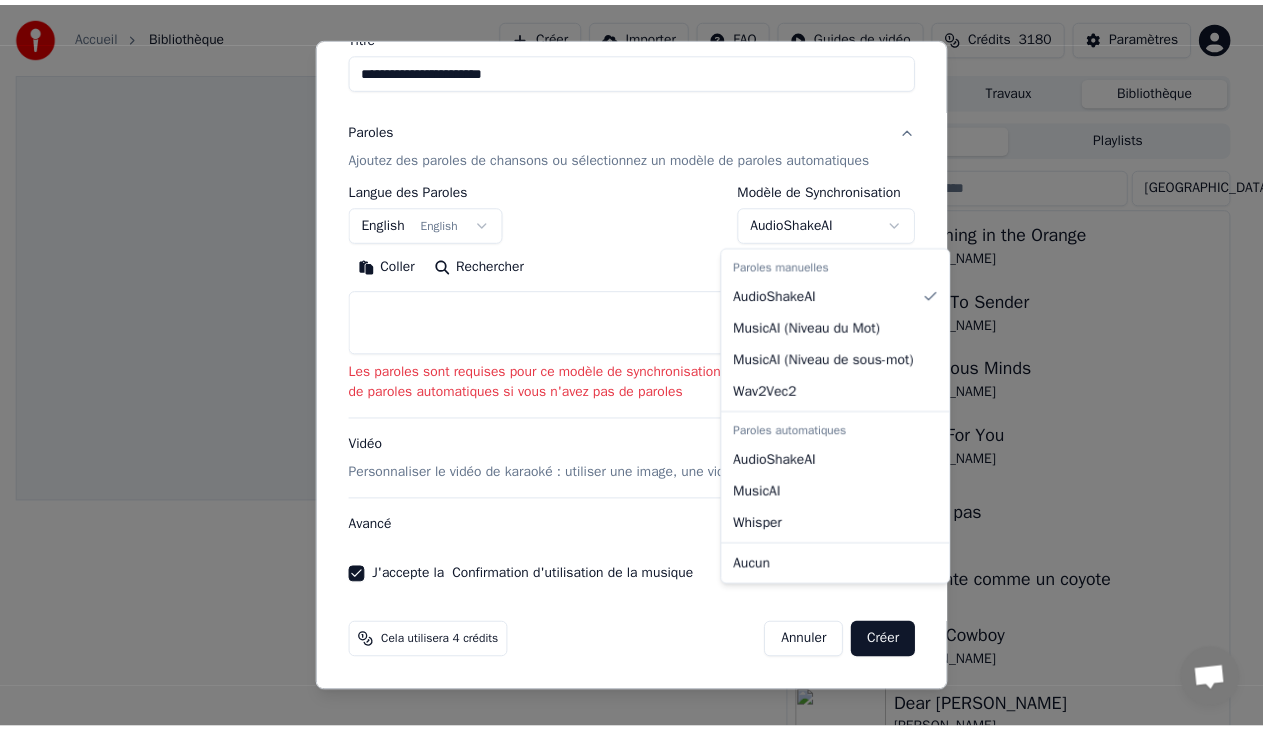 scroll, scrollTop: 45, scrollLeft: 0, axis: vertical 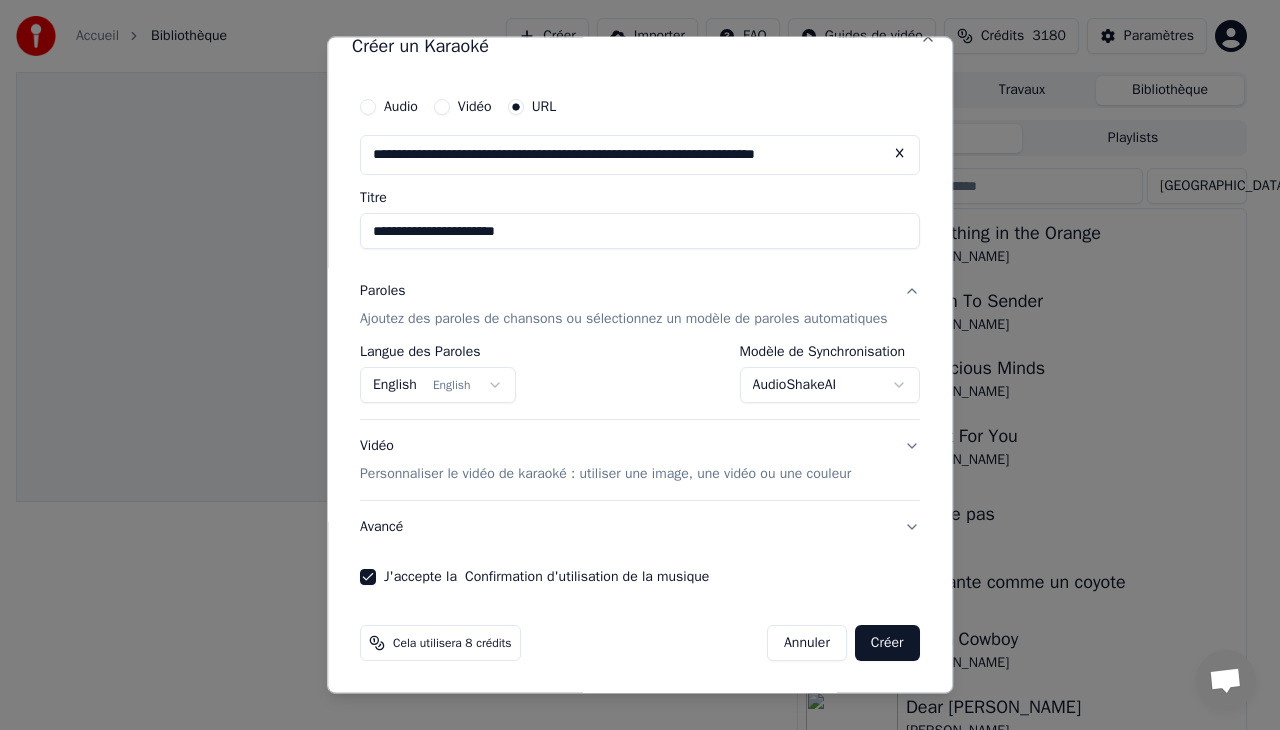 click on "Créer" at bounding box center (887, 642) 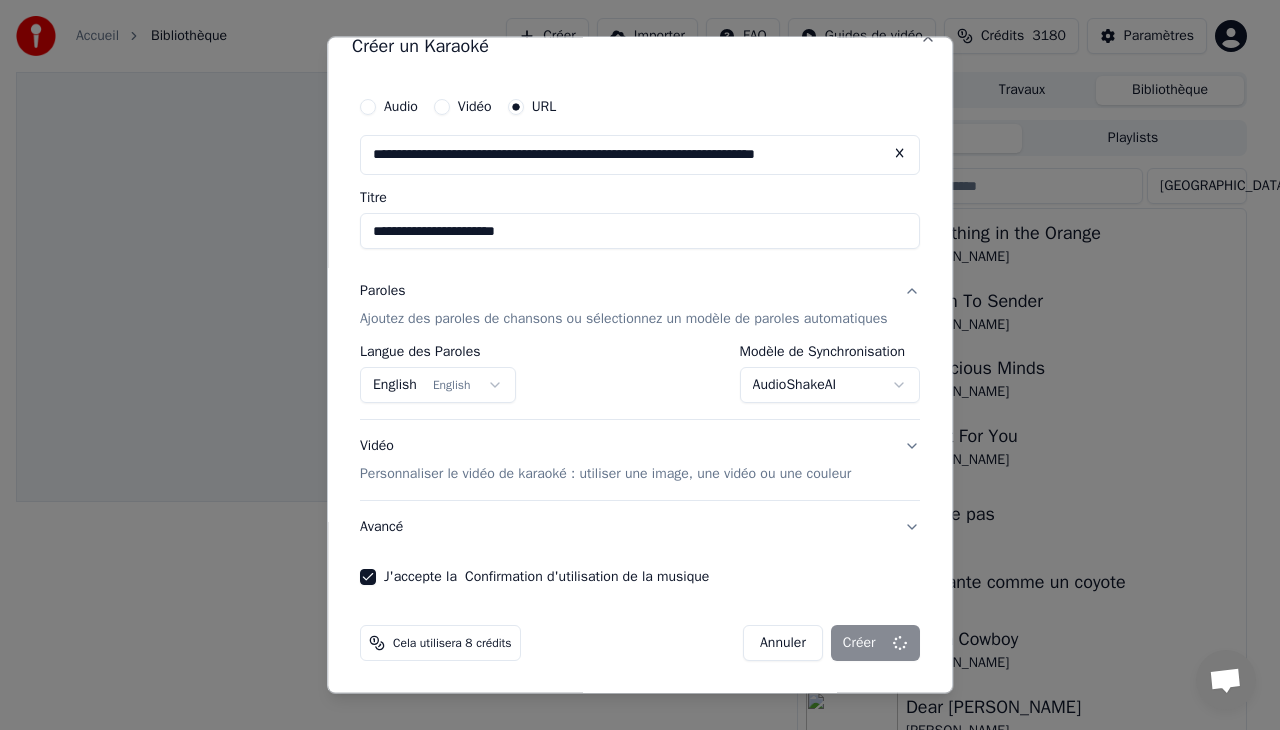 select on "**********" 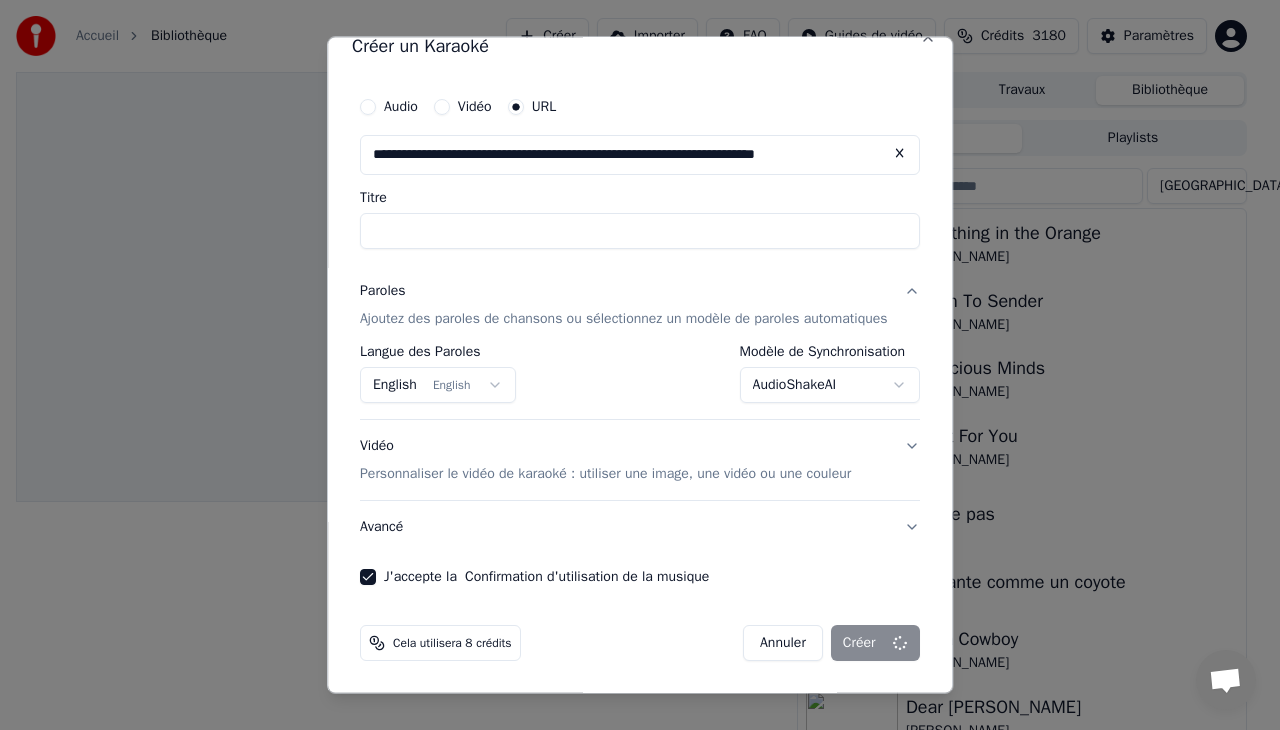 select 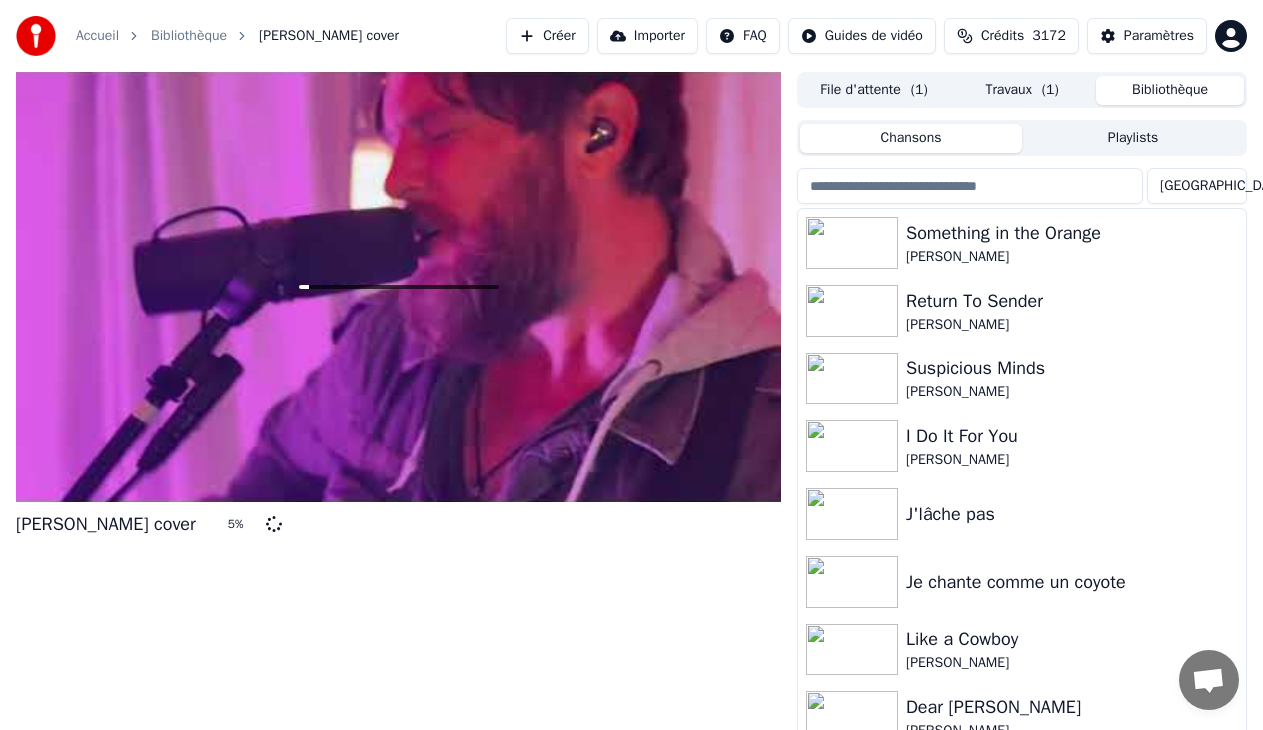 click on "Bibliothèque" at bounding box center [1170, 90] 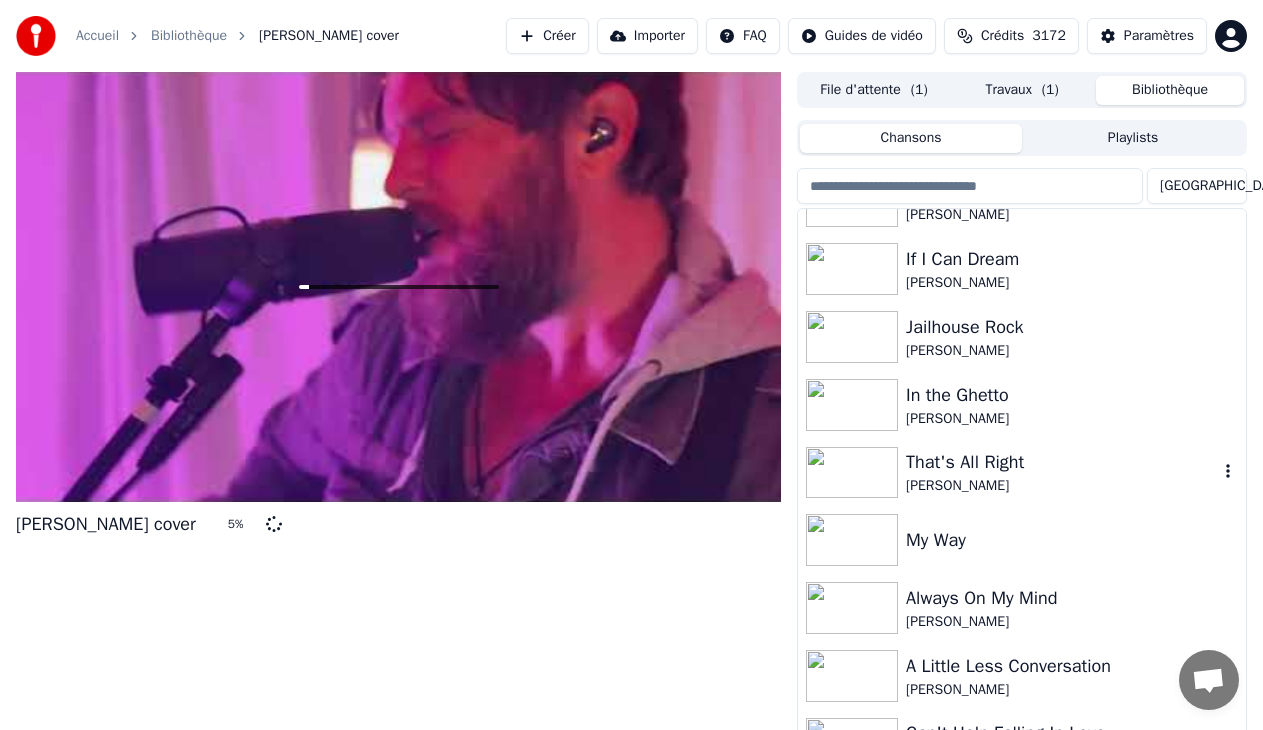scroll, scrollTop: 3000, scrollLeft: 0, axis: vertical 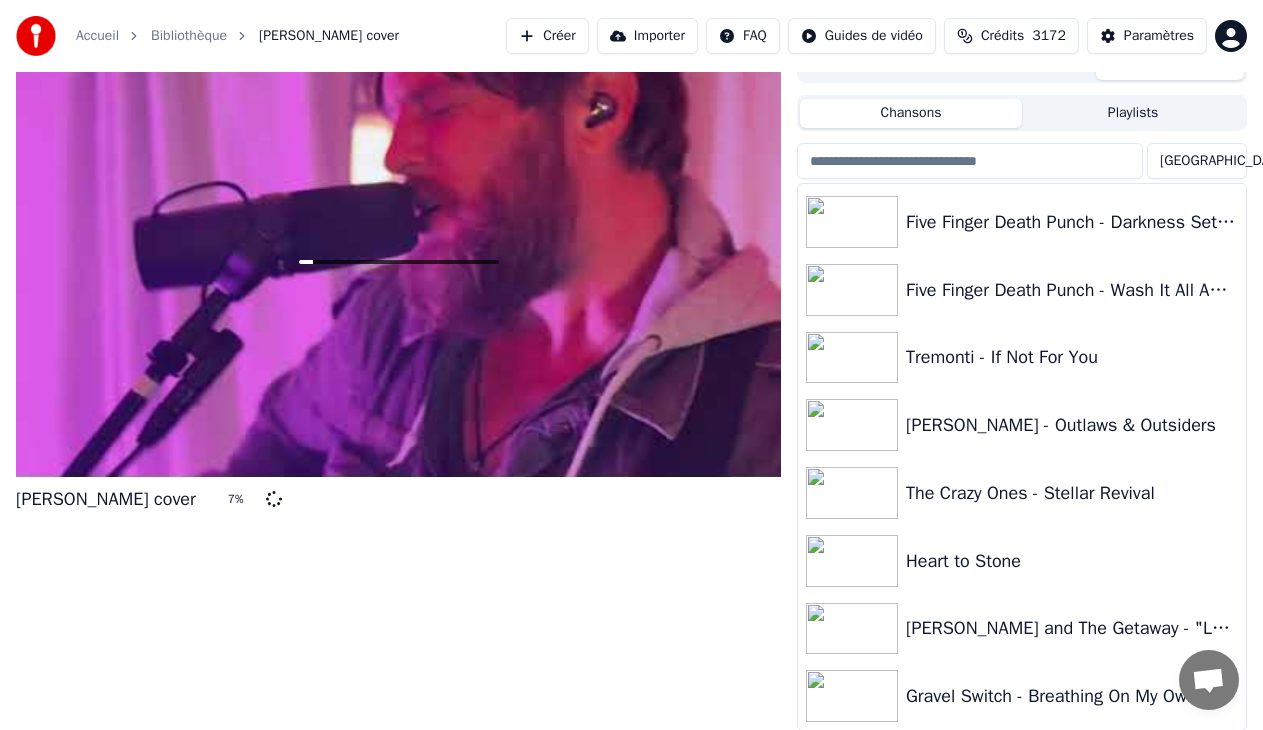 click on "Chansons" at bounding box center [911, 113] 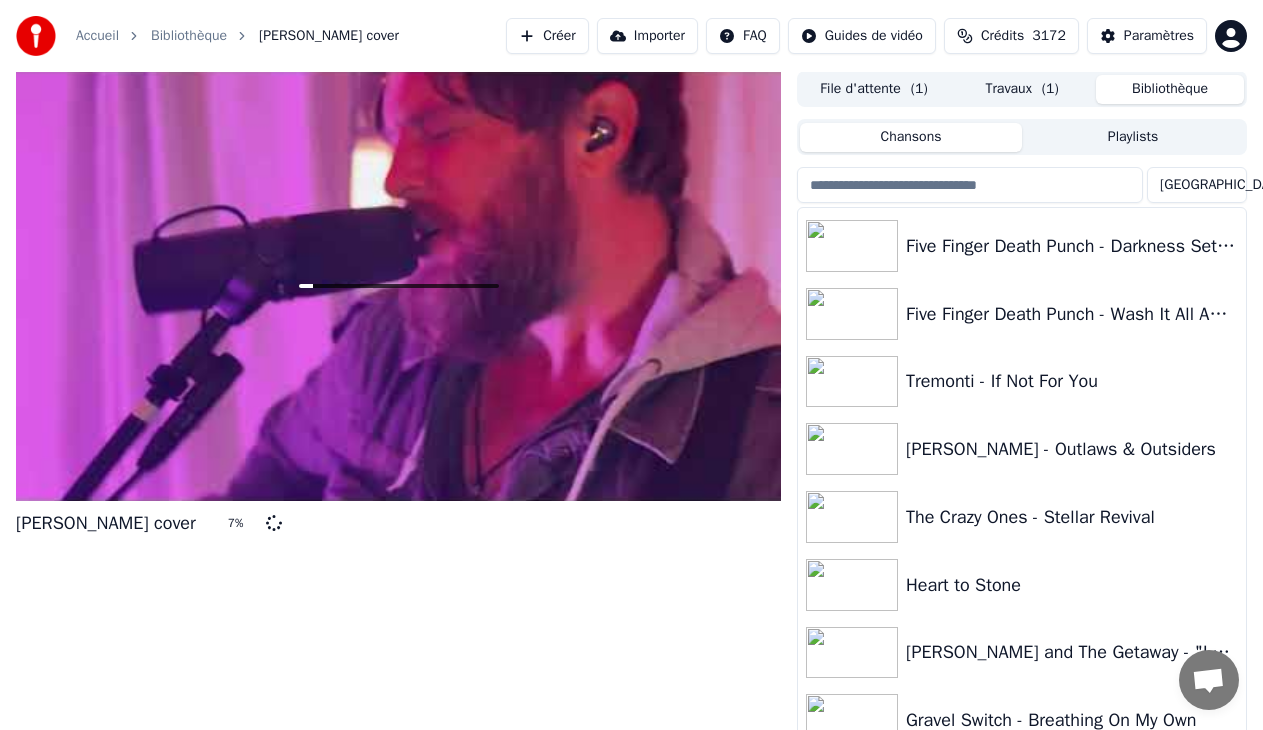 scroll, scrollTop: 0, scrollLeft: 0, axis: both 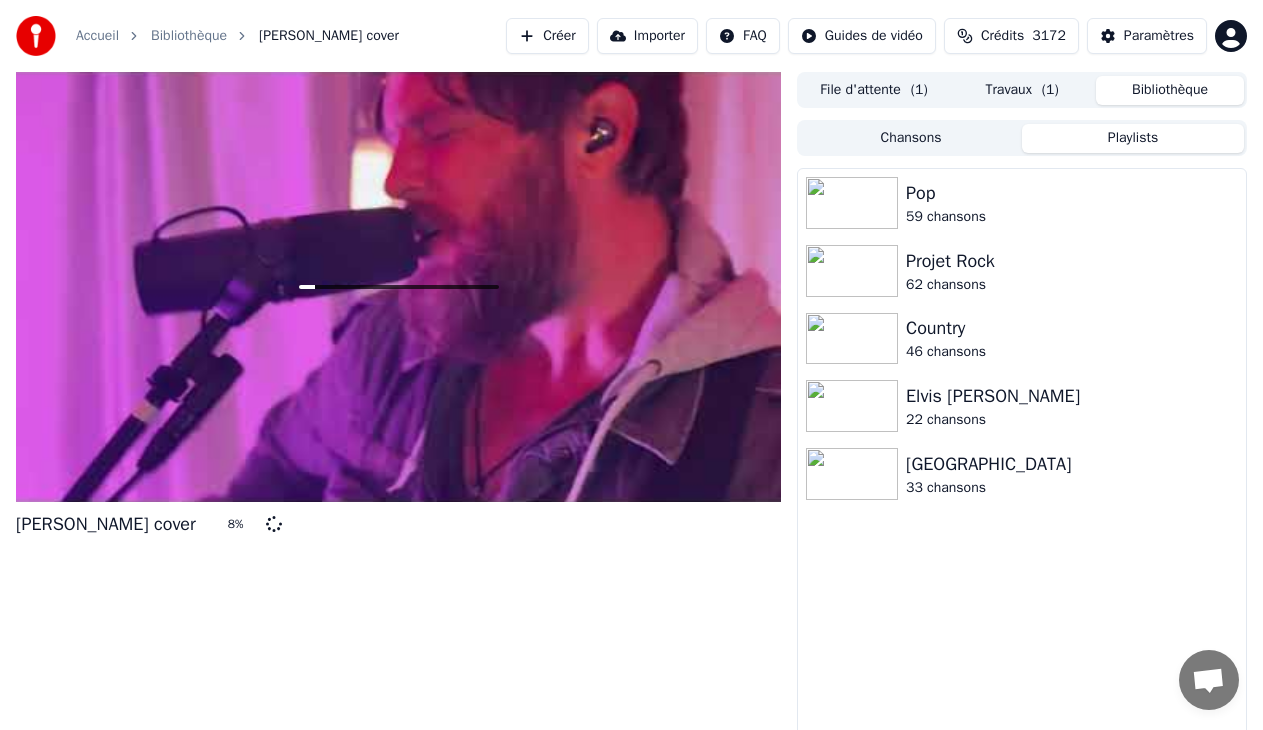 click on "Playlists" at bounding box center [1133, 138] 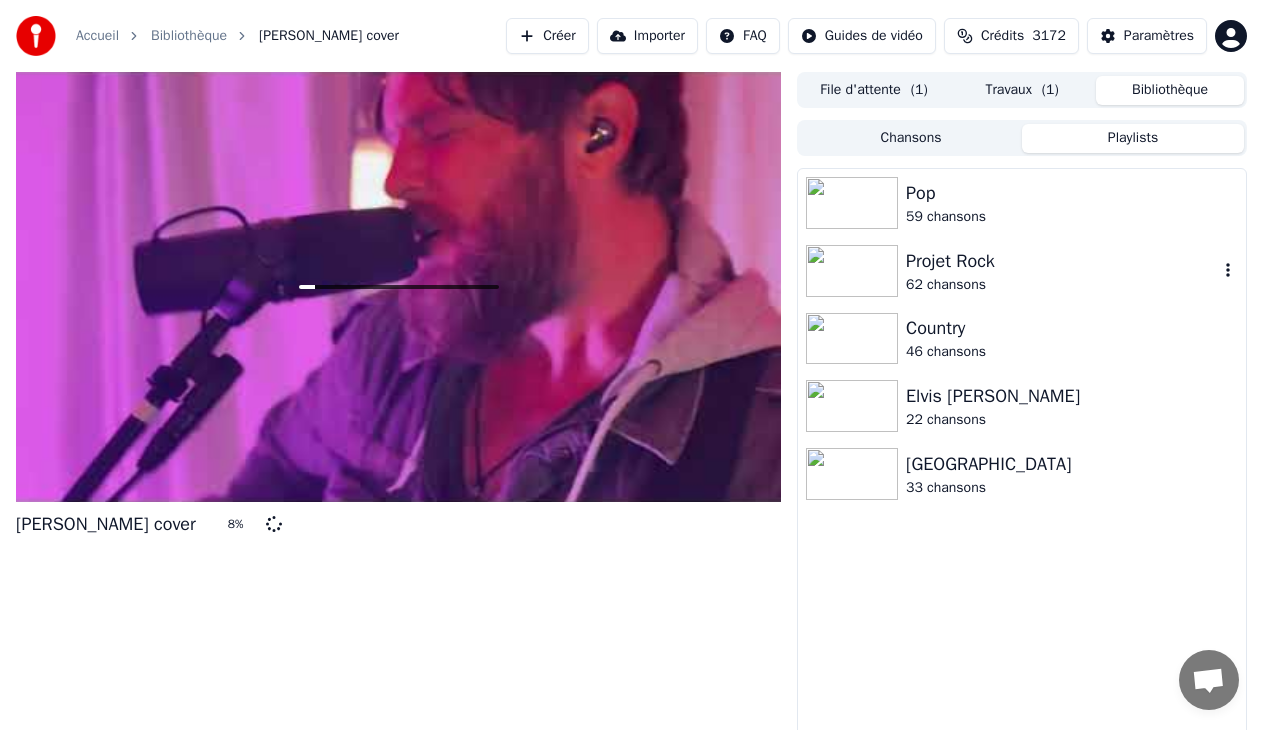 click on "62 chansons" at bounding box center [1062, 285] 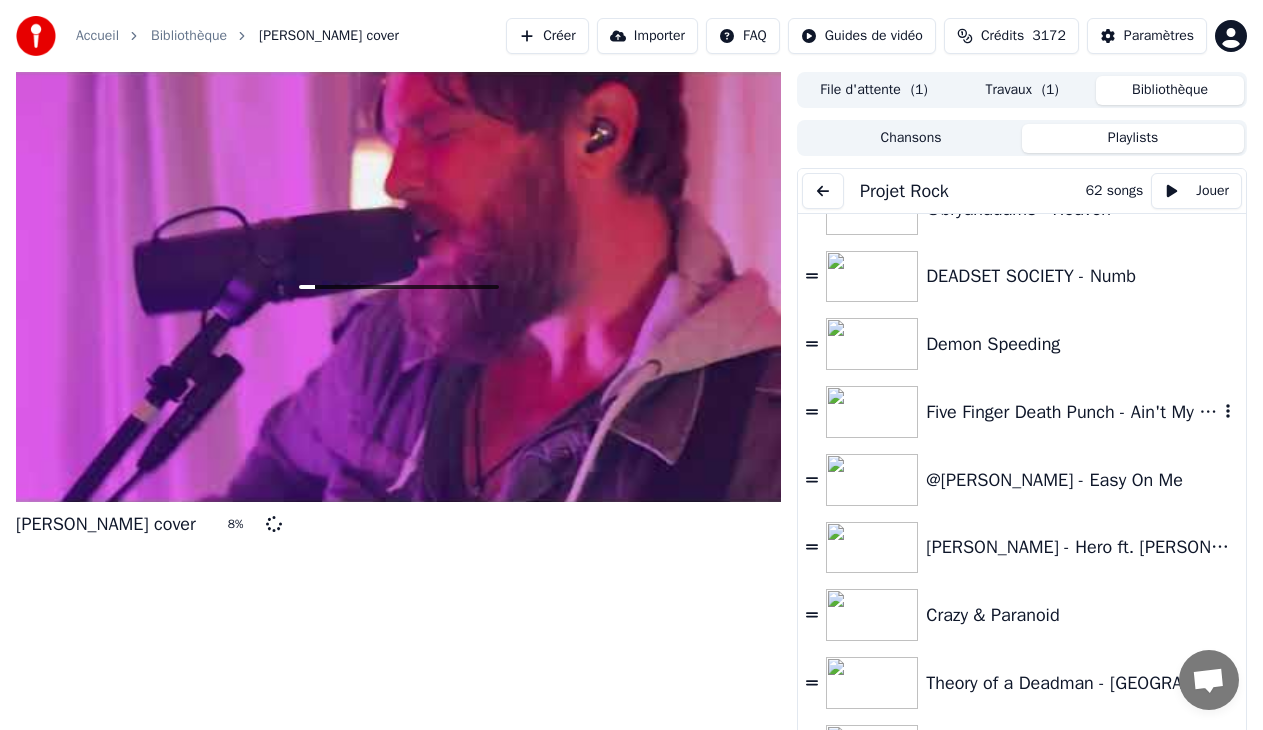 scroll, scrollTop: 3460, scrollLeft: 0, axis: vertical 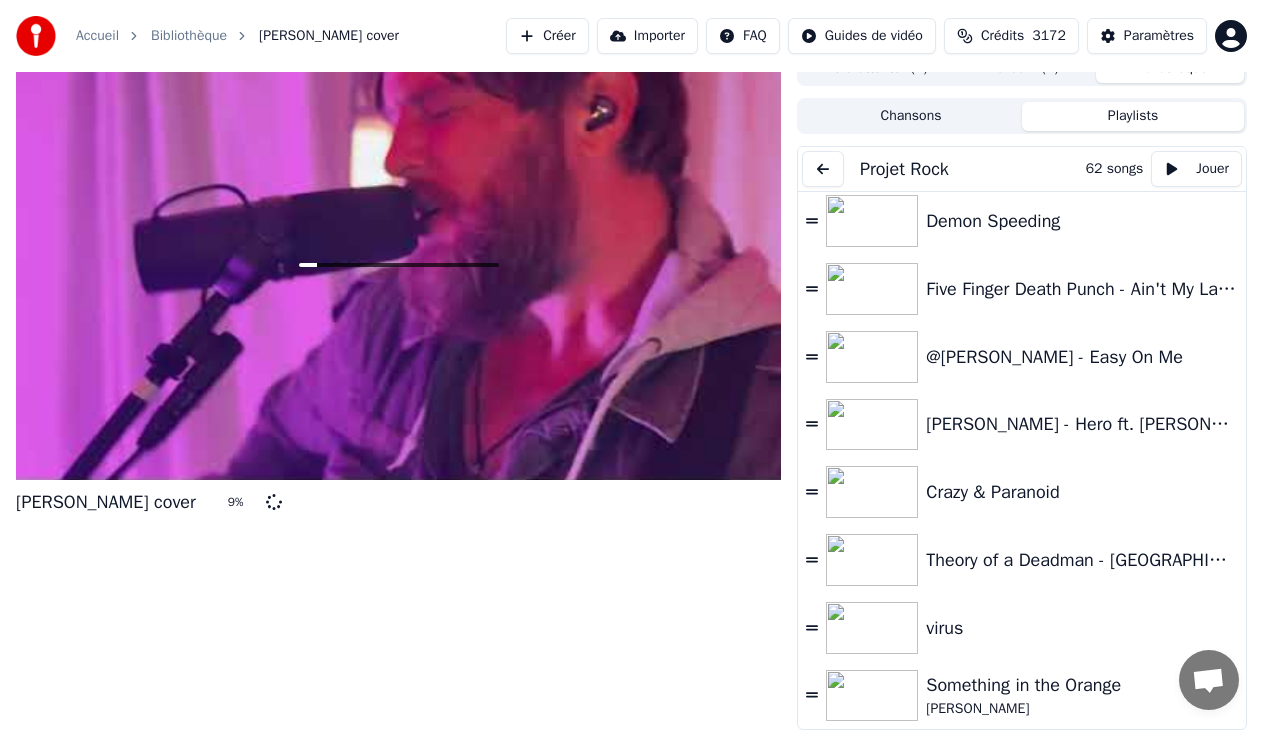 click at bounding box center (872, 696) 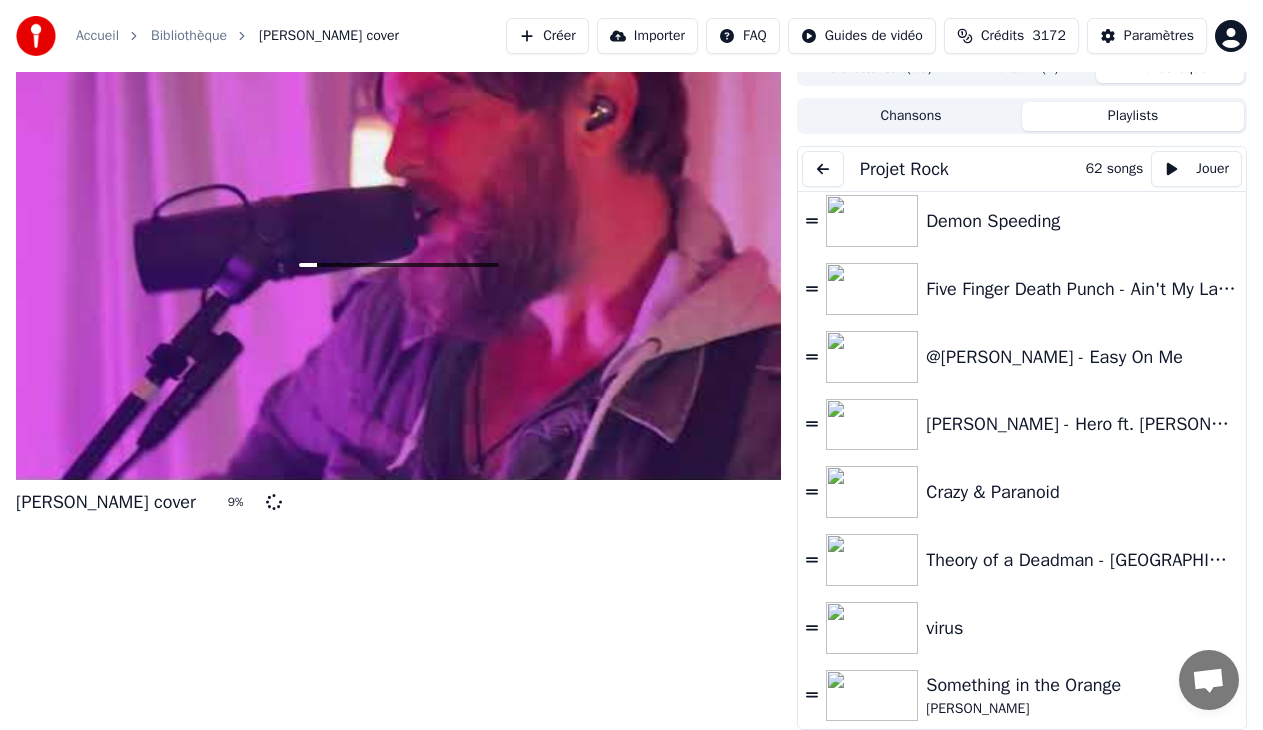 click at bounding box center (872, 696) 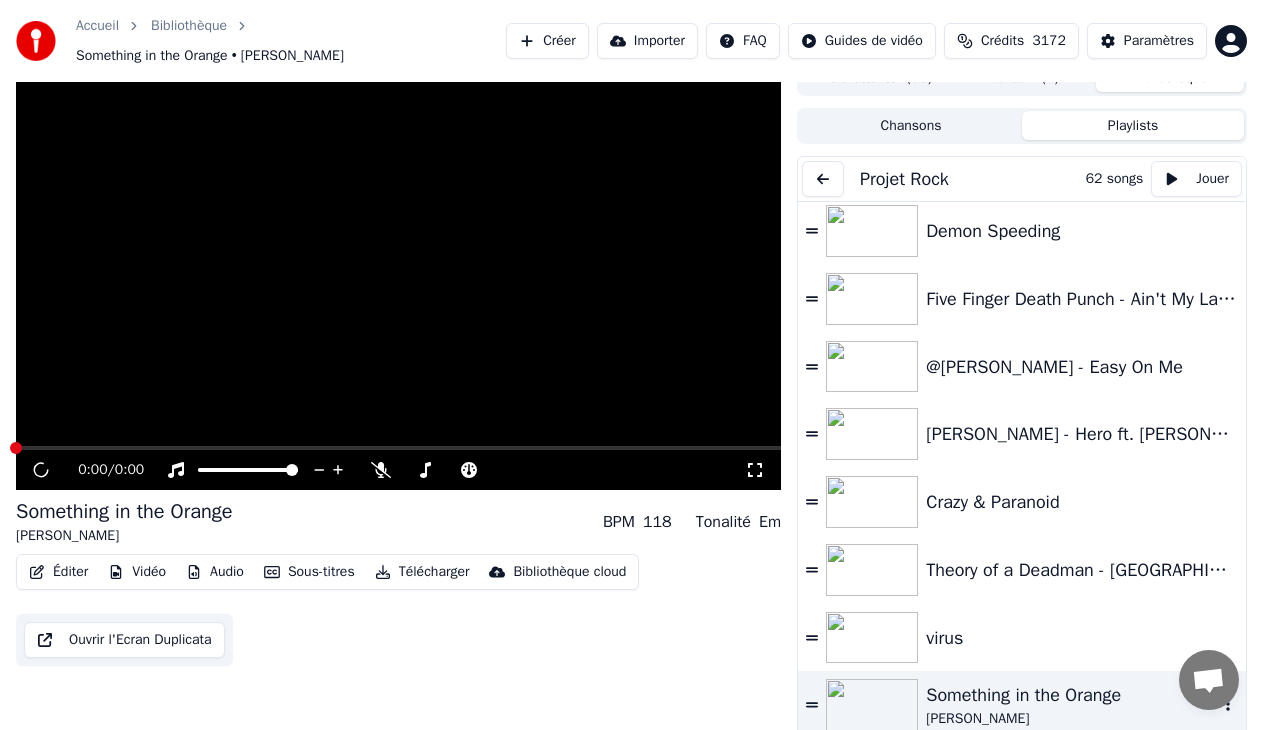 scroll, scrollTop: 32, scrollLeft: 0, axis: vertical 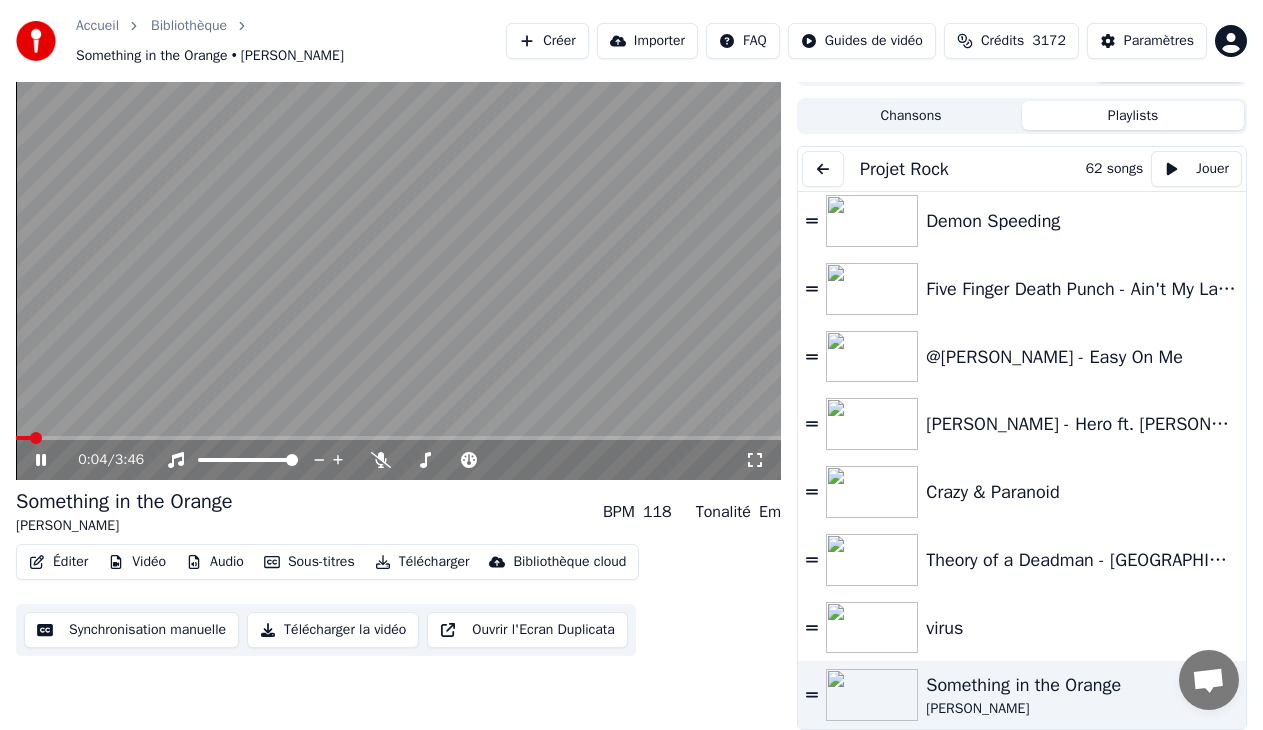 click 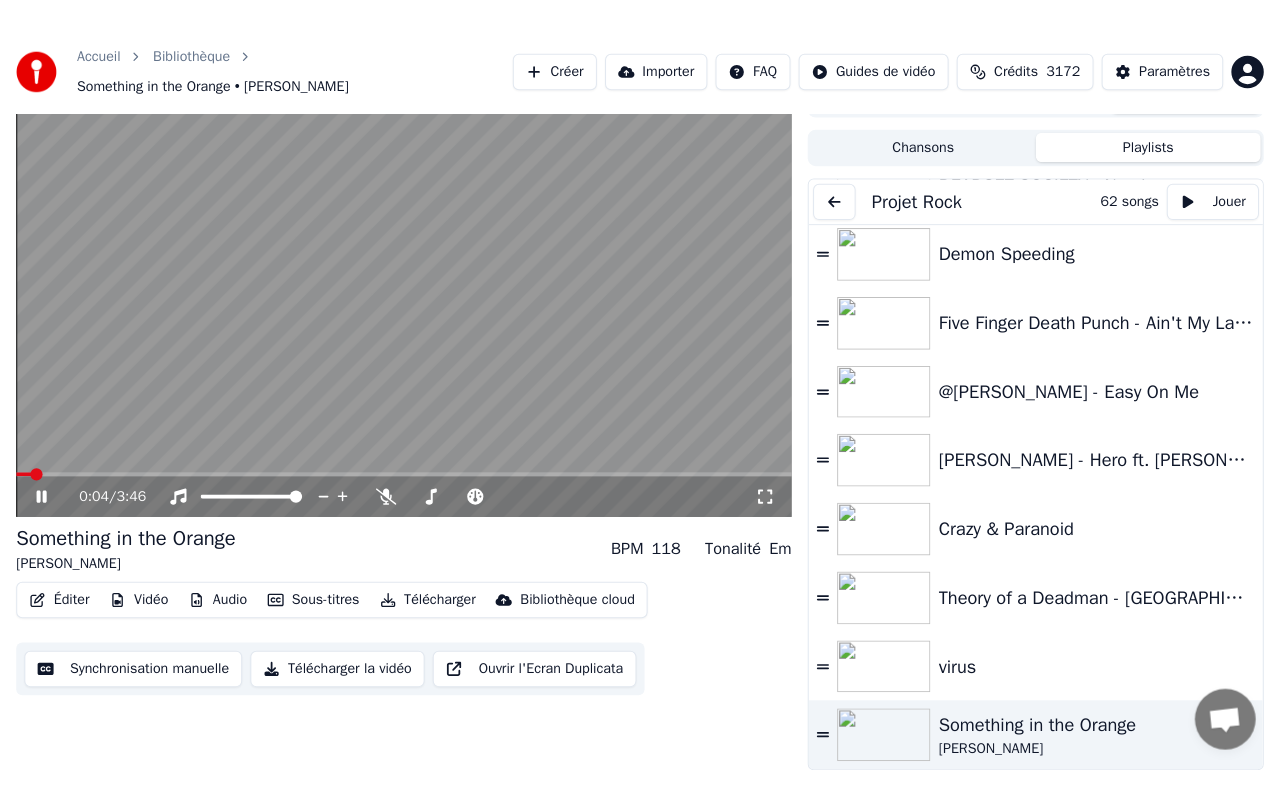 scroll, scrollTop: 18, scrollLeft: 0, axis: vertical 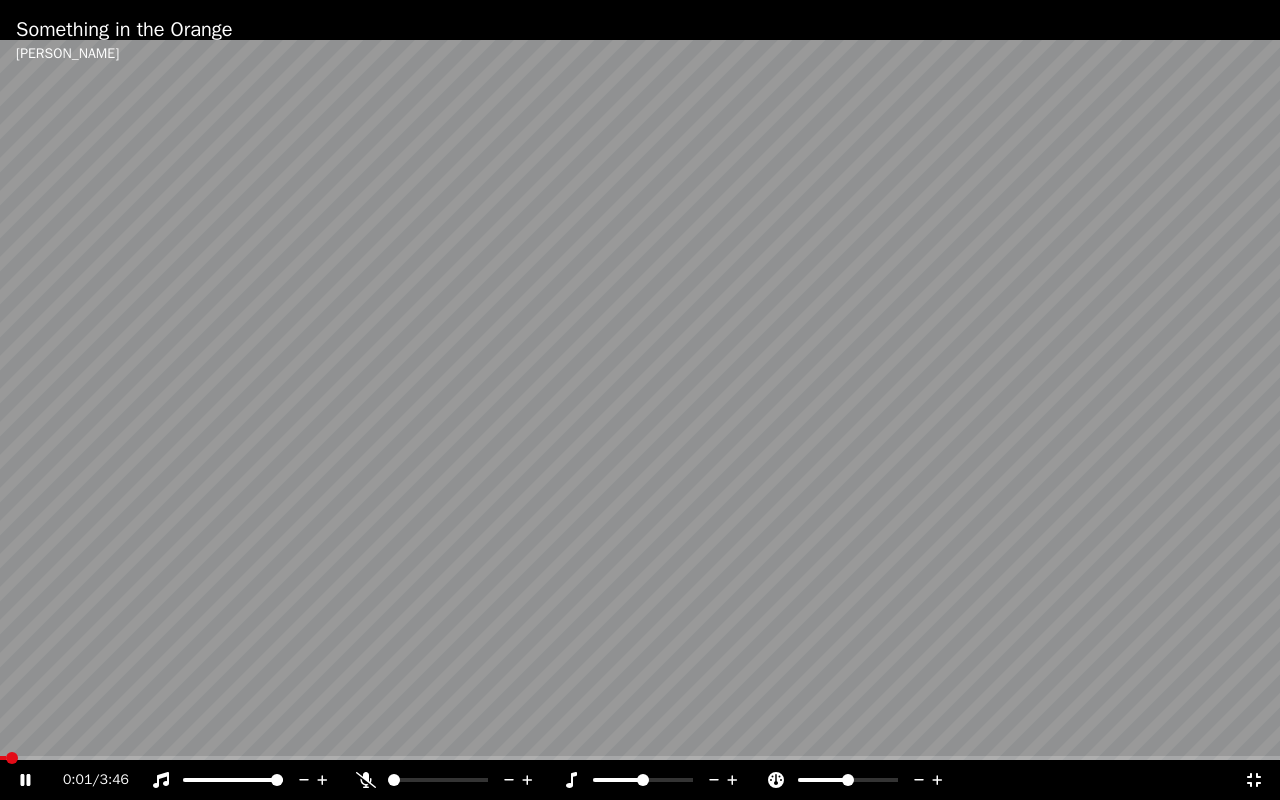 click at bounding box center [3, 758] 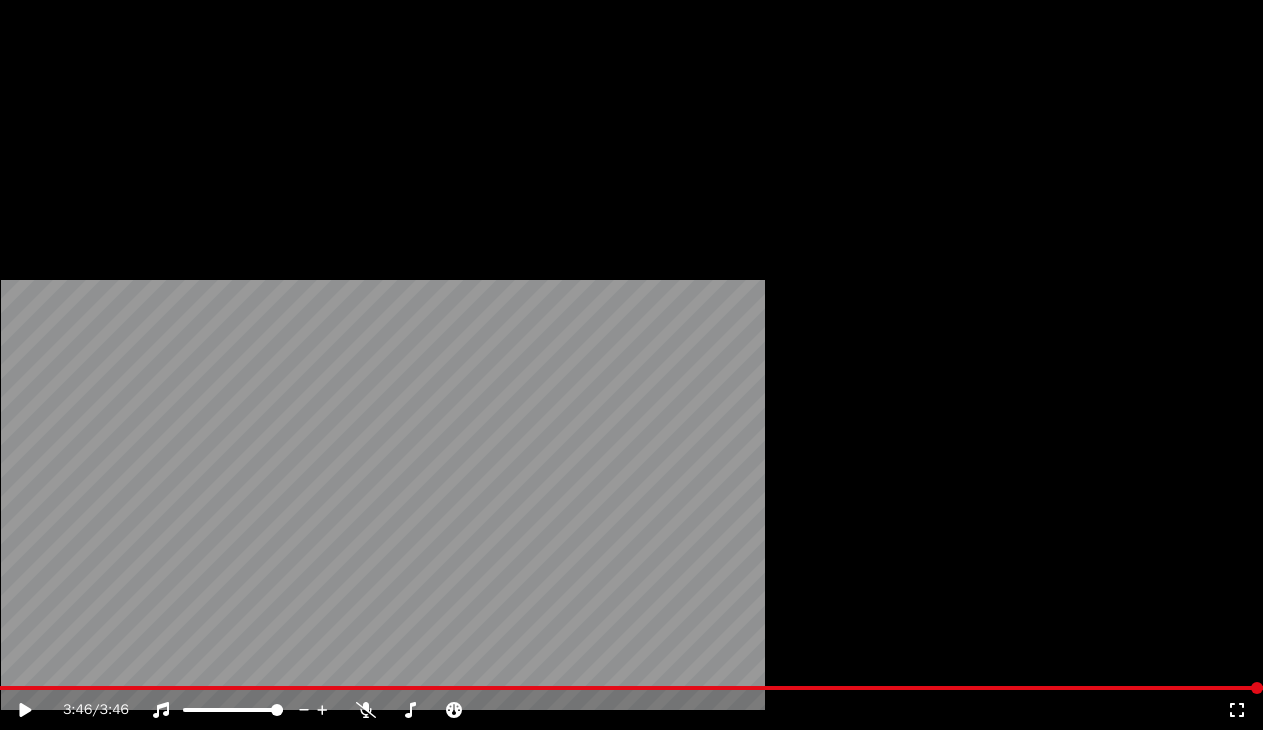 scroll, scrollTop: 3460, scrollLeft: 0, axis: vertical 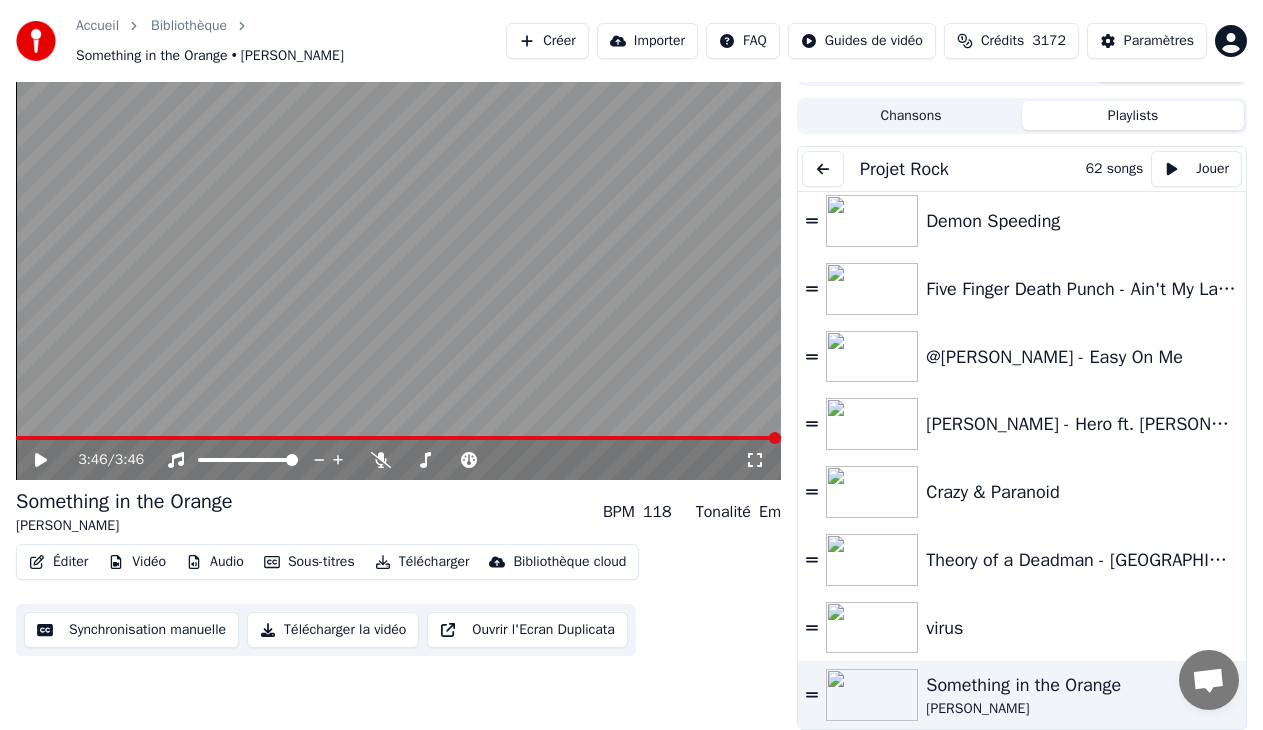 click 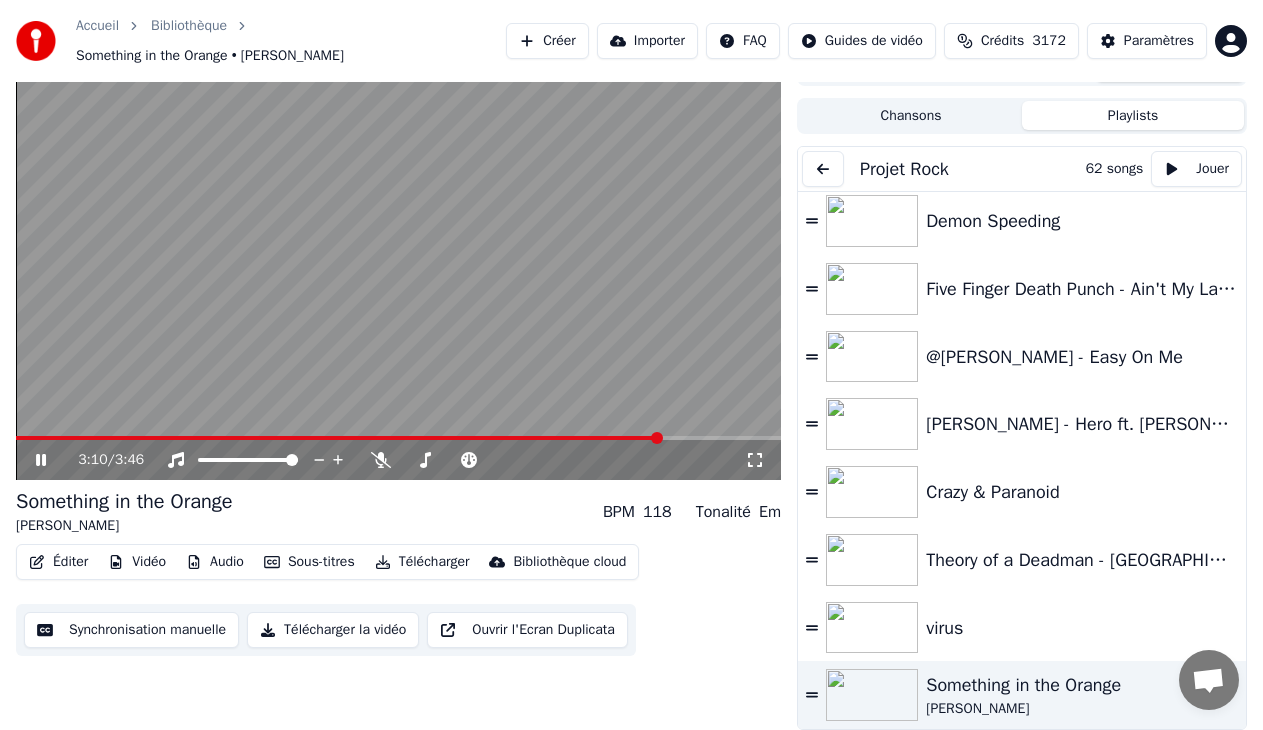 click at bounding box center [338, 438] 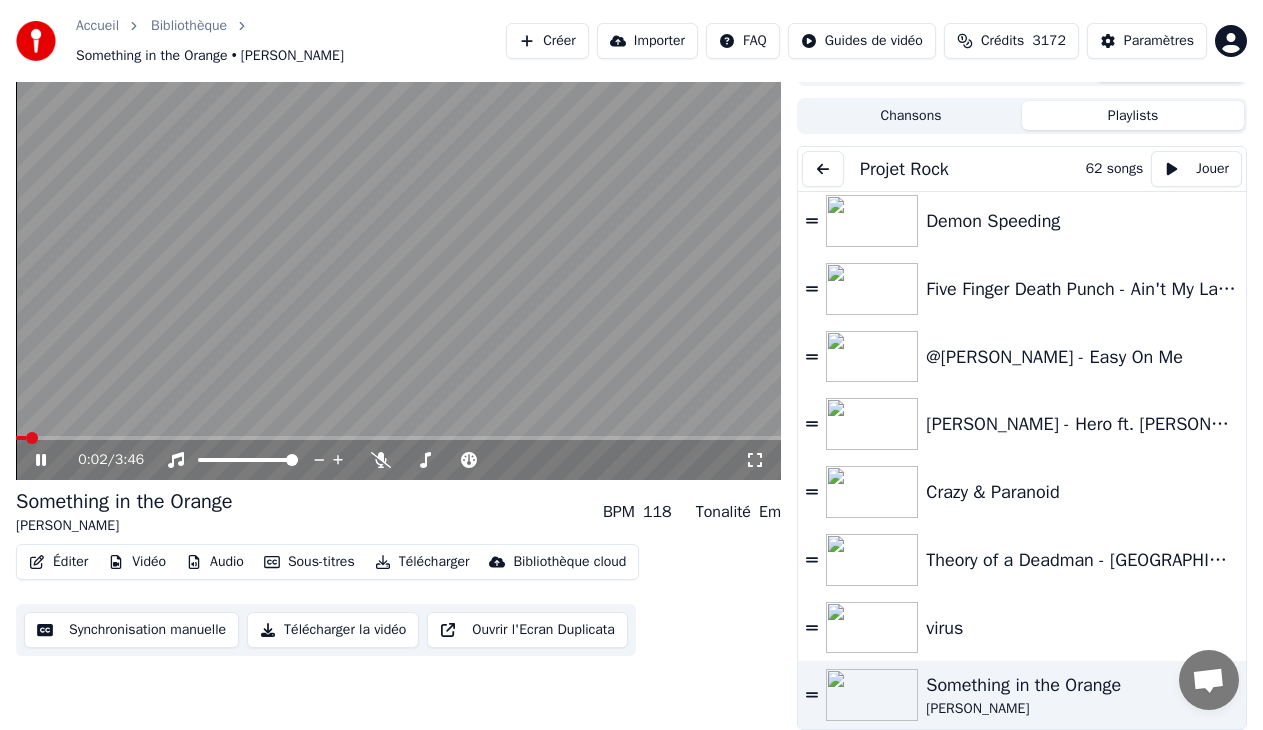 drag, startPoint x: 757, startPoint y: 454, endPoint x: 757, endPoint y: 476, distance: 22 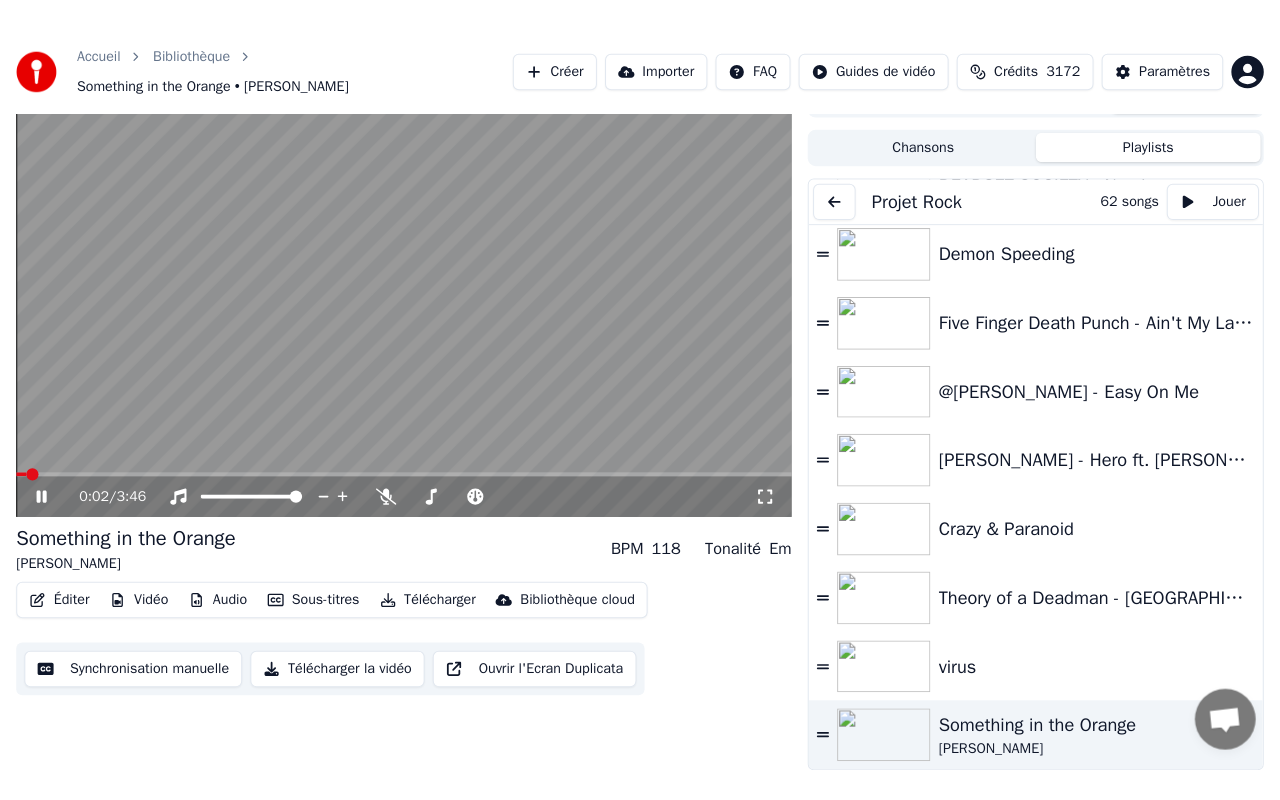 scroll, scrollTop: 18, scrollLeft: 0, axis: vertical 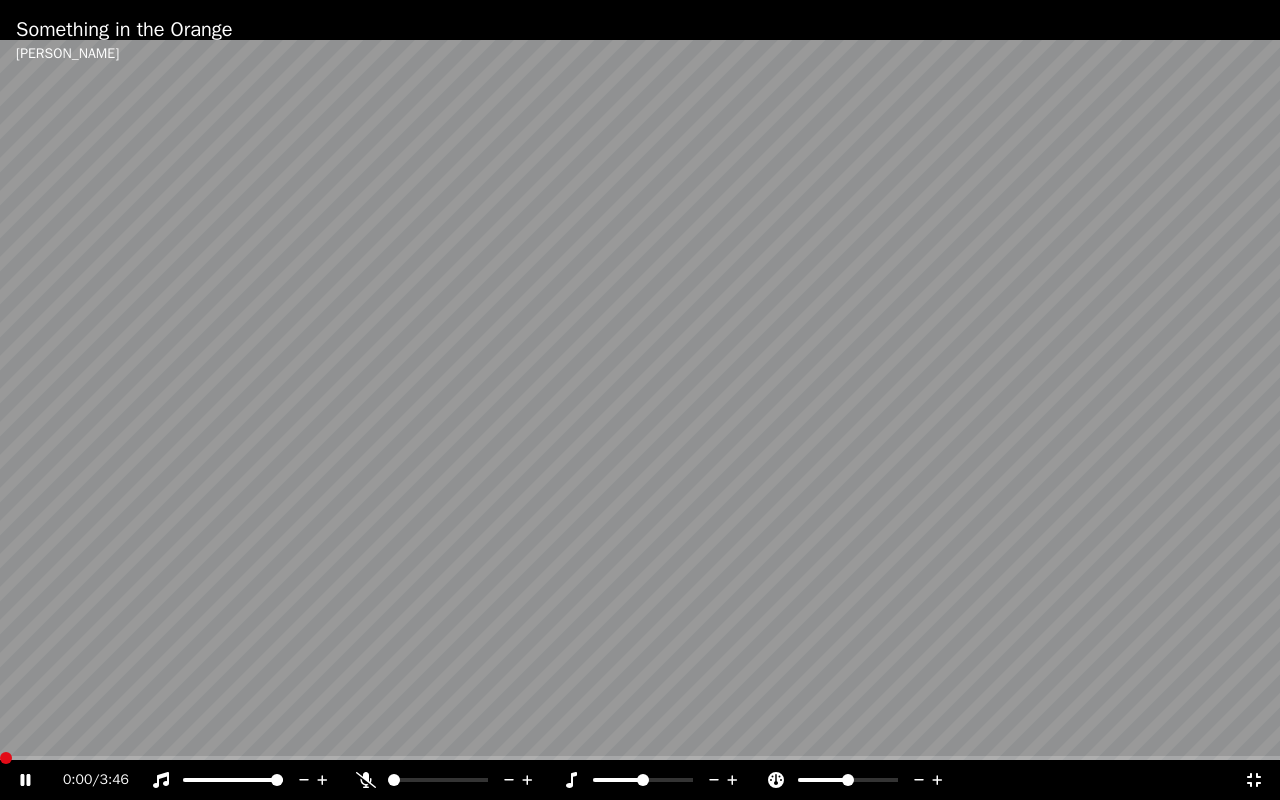 click at bounding box center [0, 758] 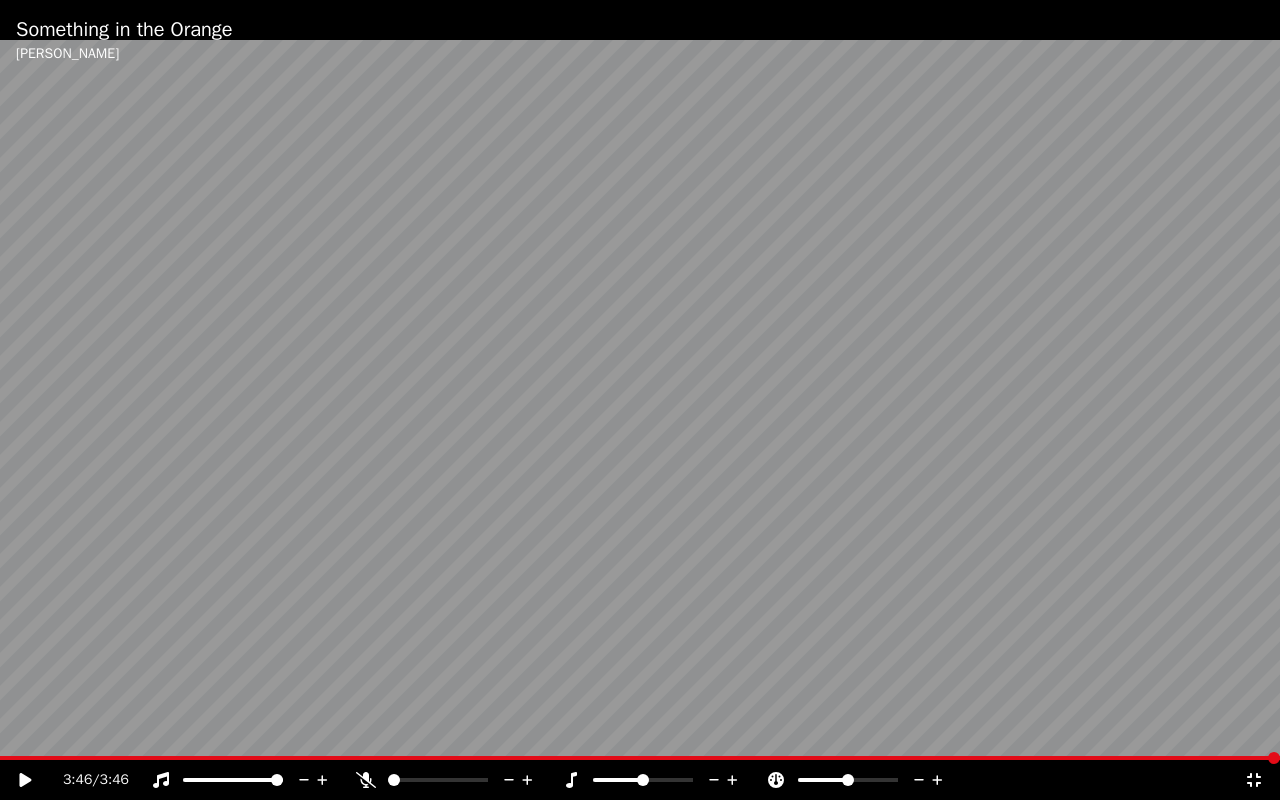 click at bounding box center [640, 758] 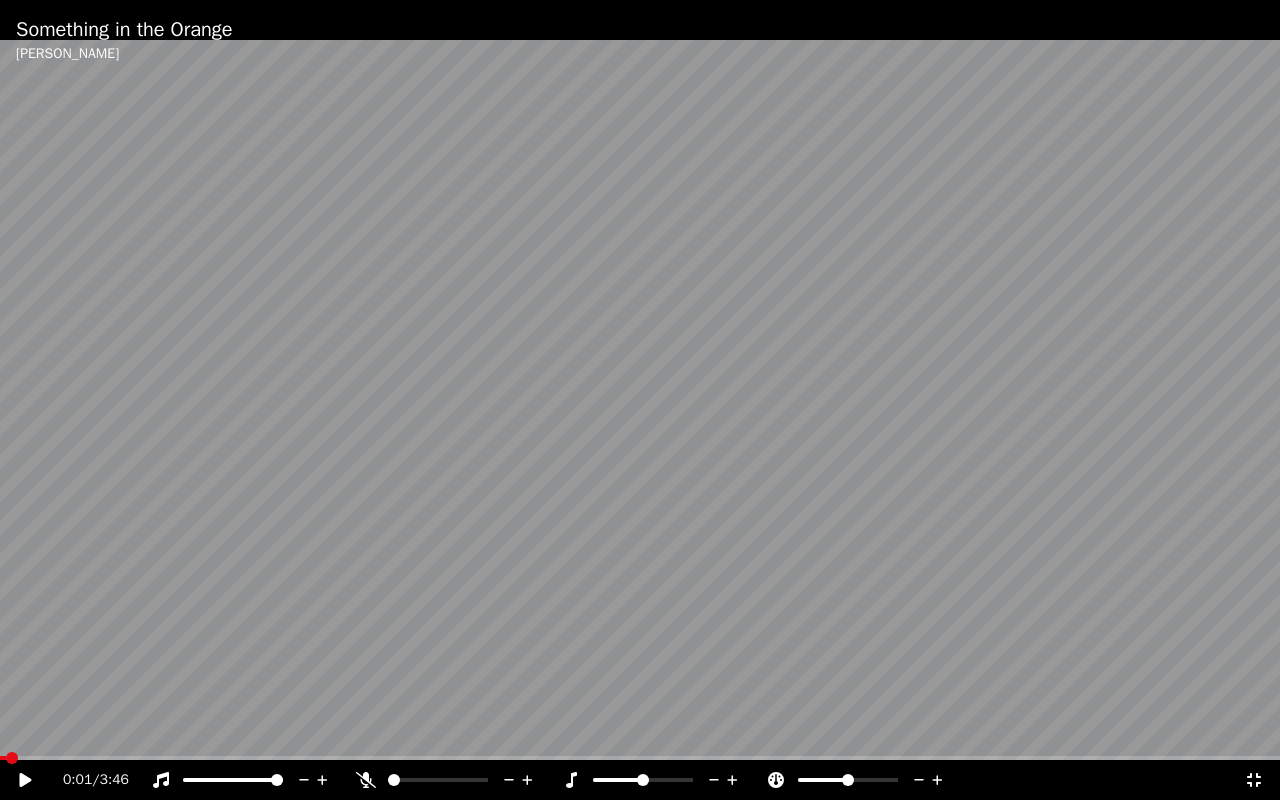 click 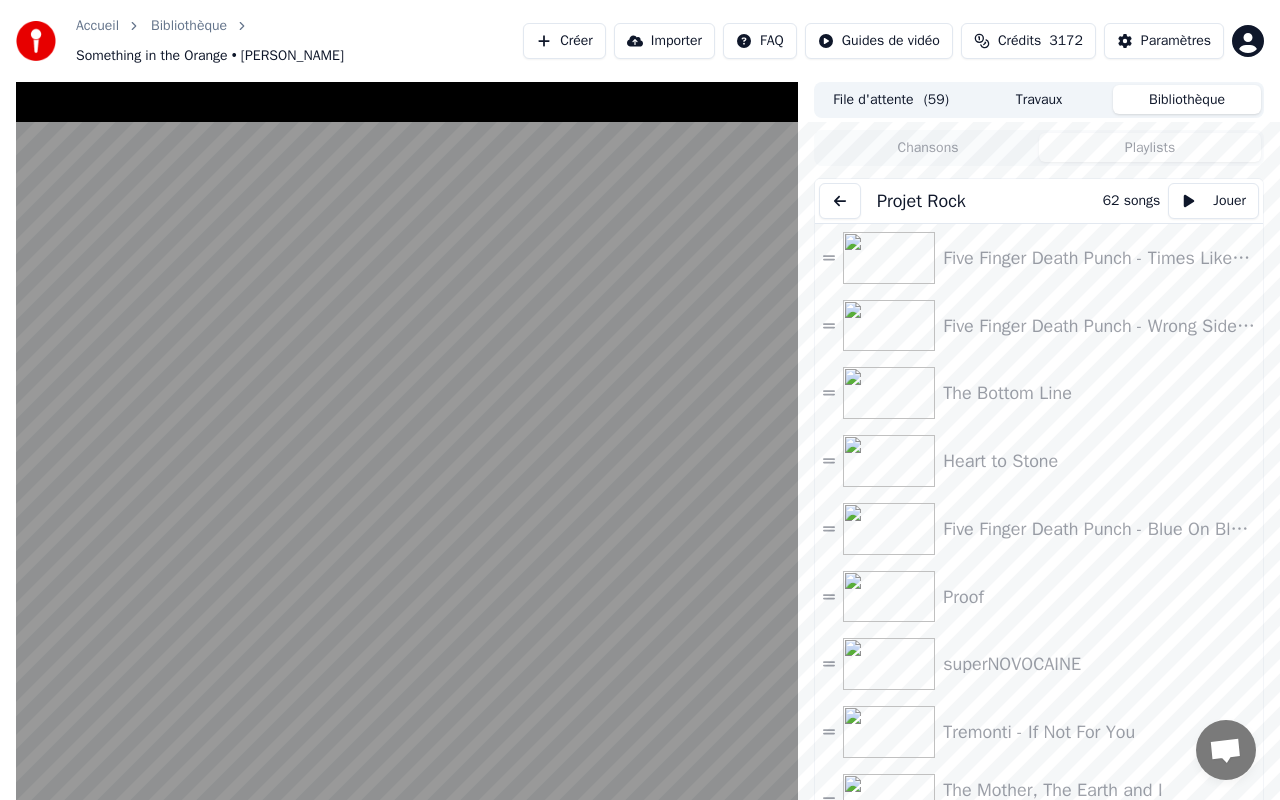 scroll, scrollTop: 18, scrollLeft: 0, axis: vertical 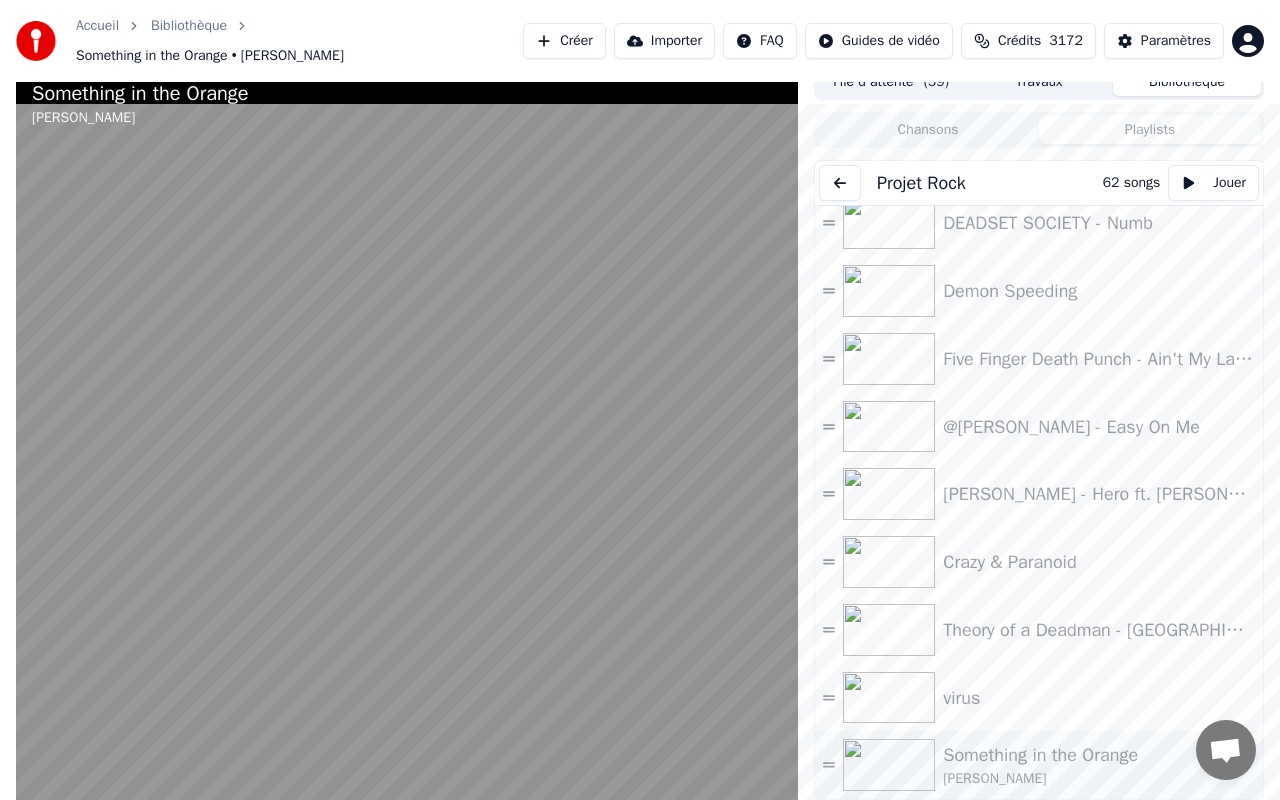 click at bounding box center (17, 822) 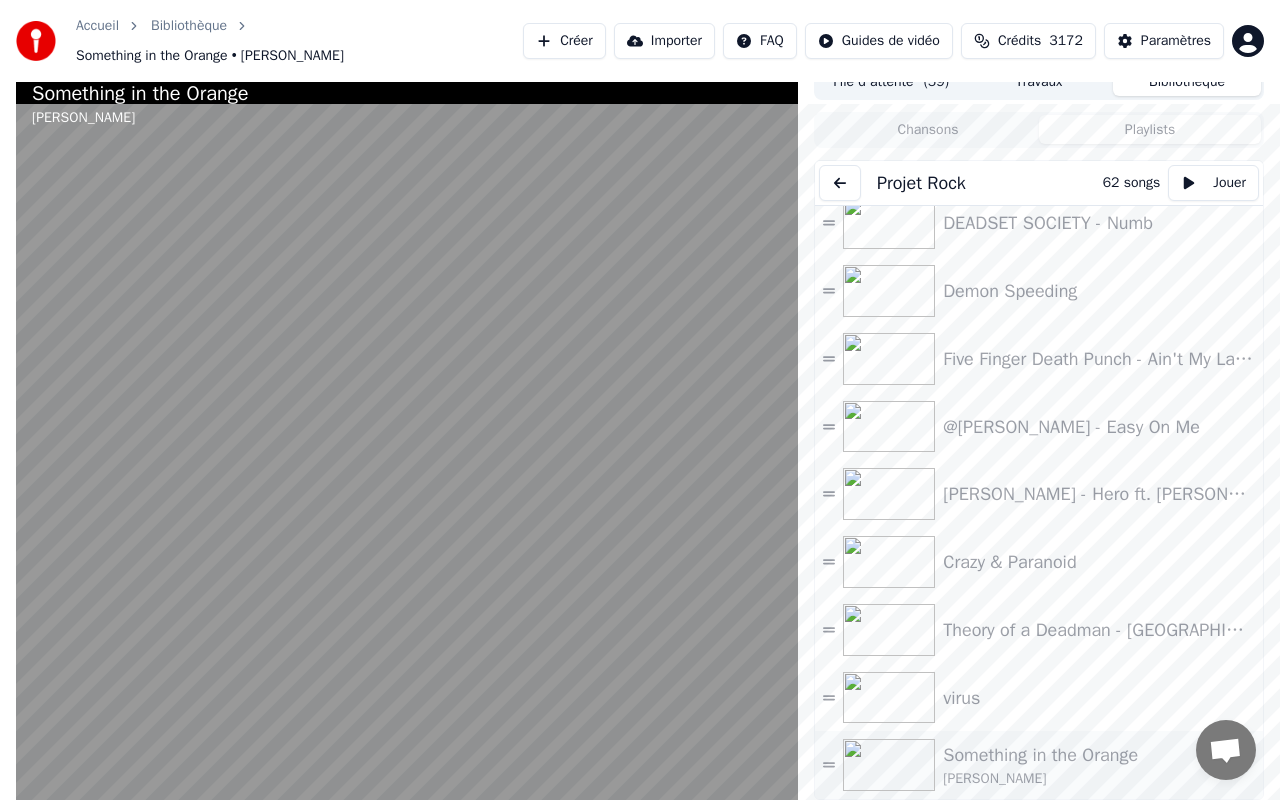 click at bounding box center (17, 822) 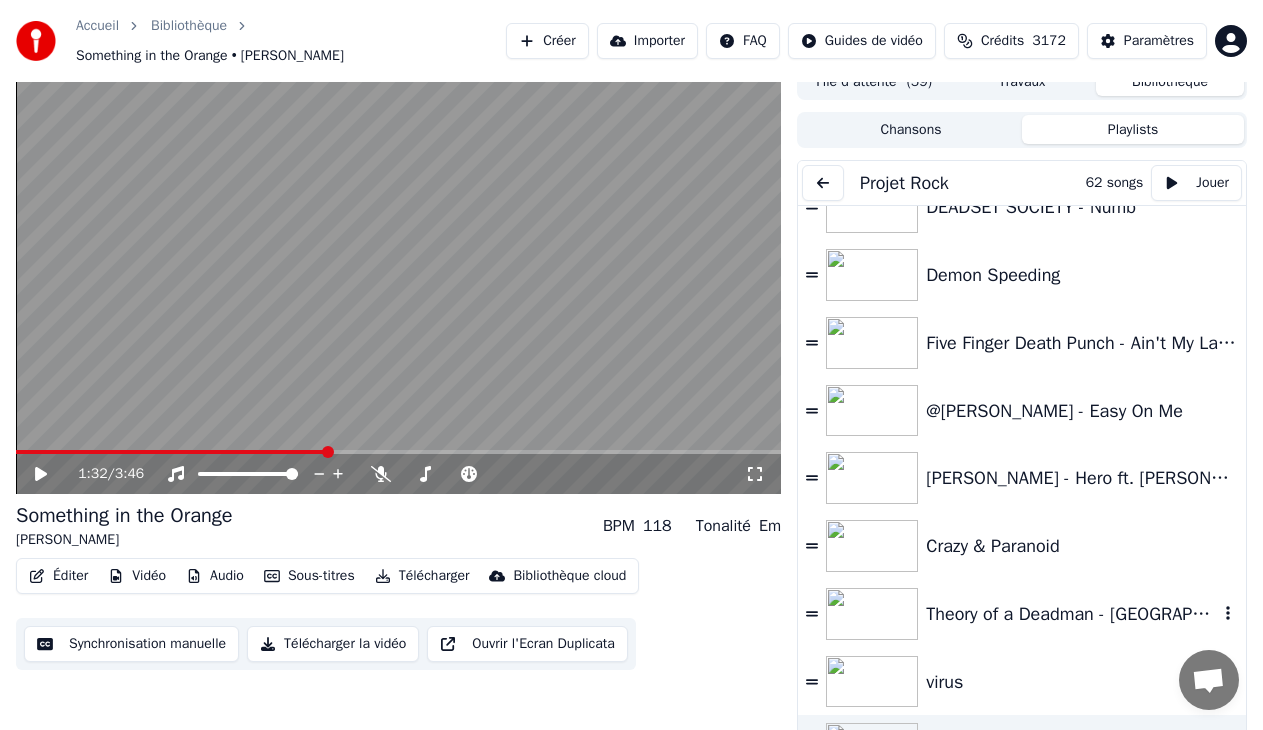 scroll, scrollTop: 3460, scrollLeft: 0, axis: vertical 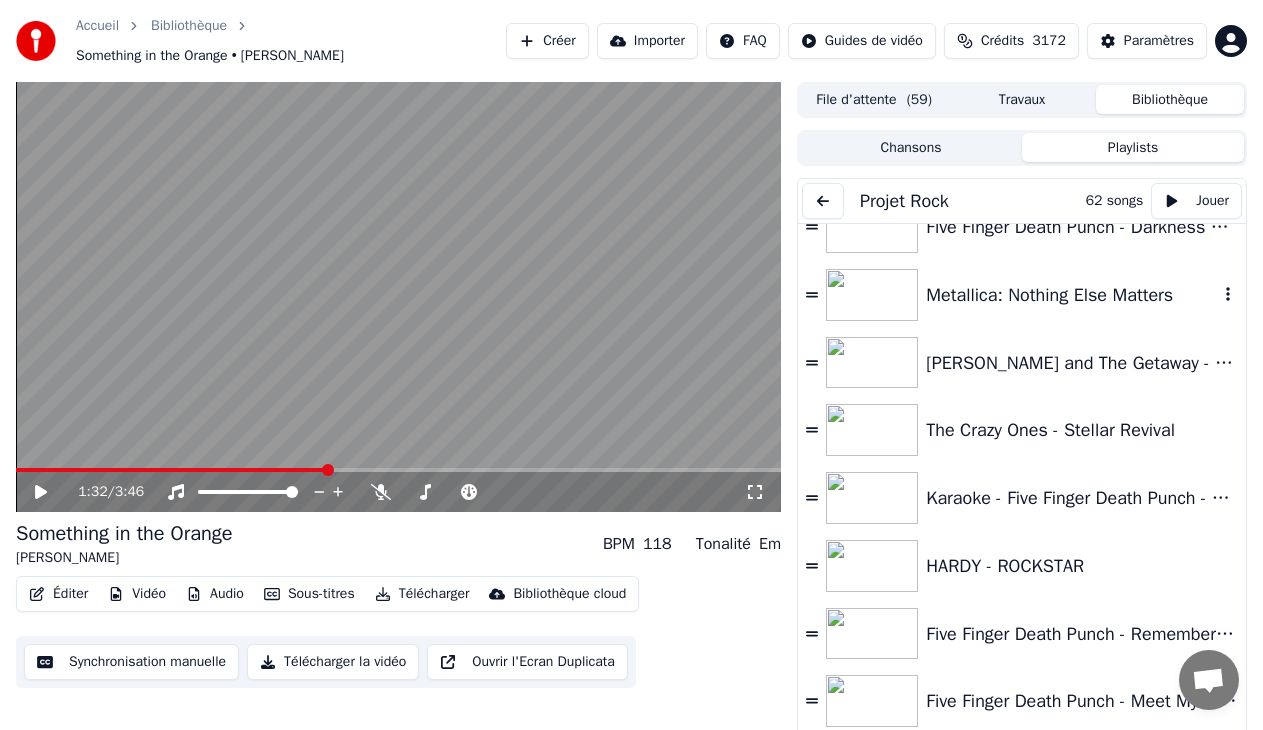 click on "Metallica: Nothing Else Matters" at bounding box center (1072, 295) 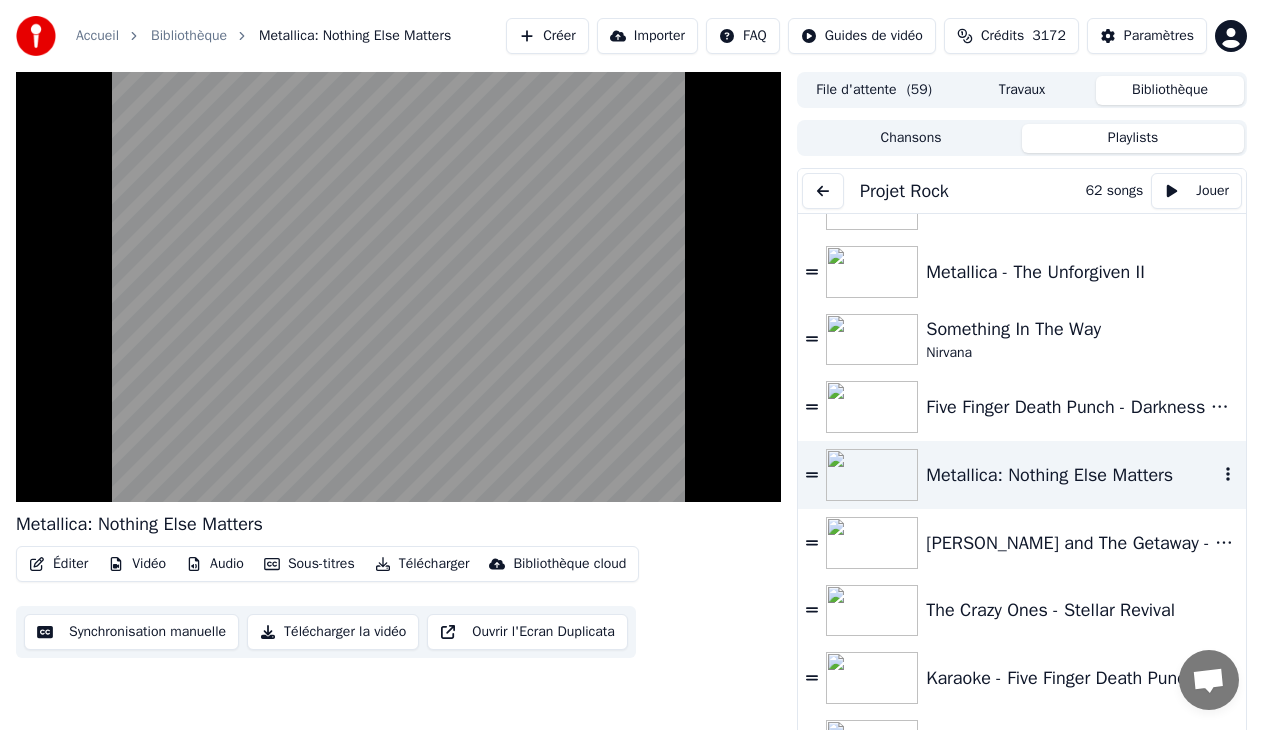 scroll, scrollTop: 1660, scrollLeft: 0, axis: vertical 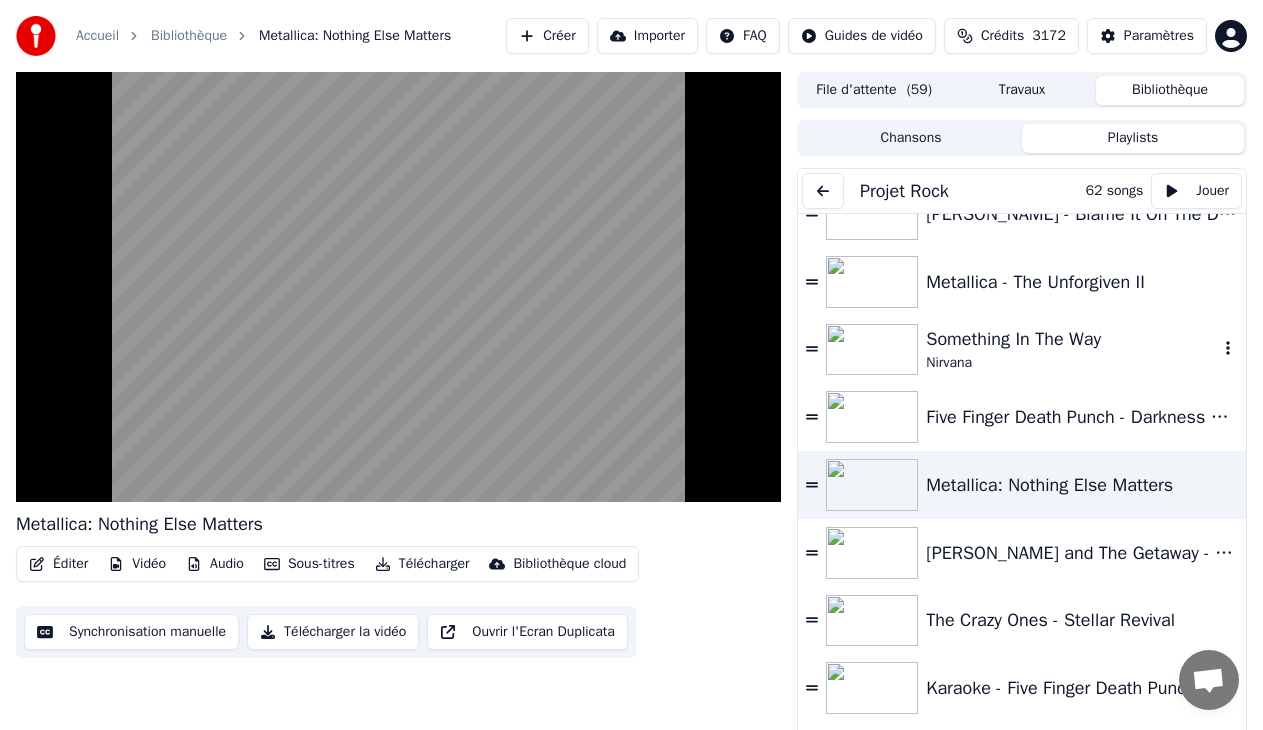click on "Something In The Way" at bounding box center (1072, 339) 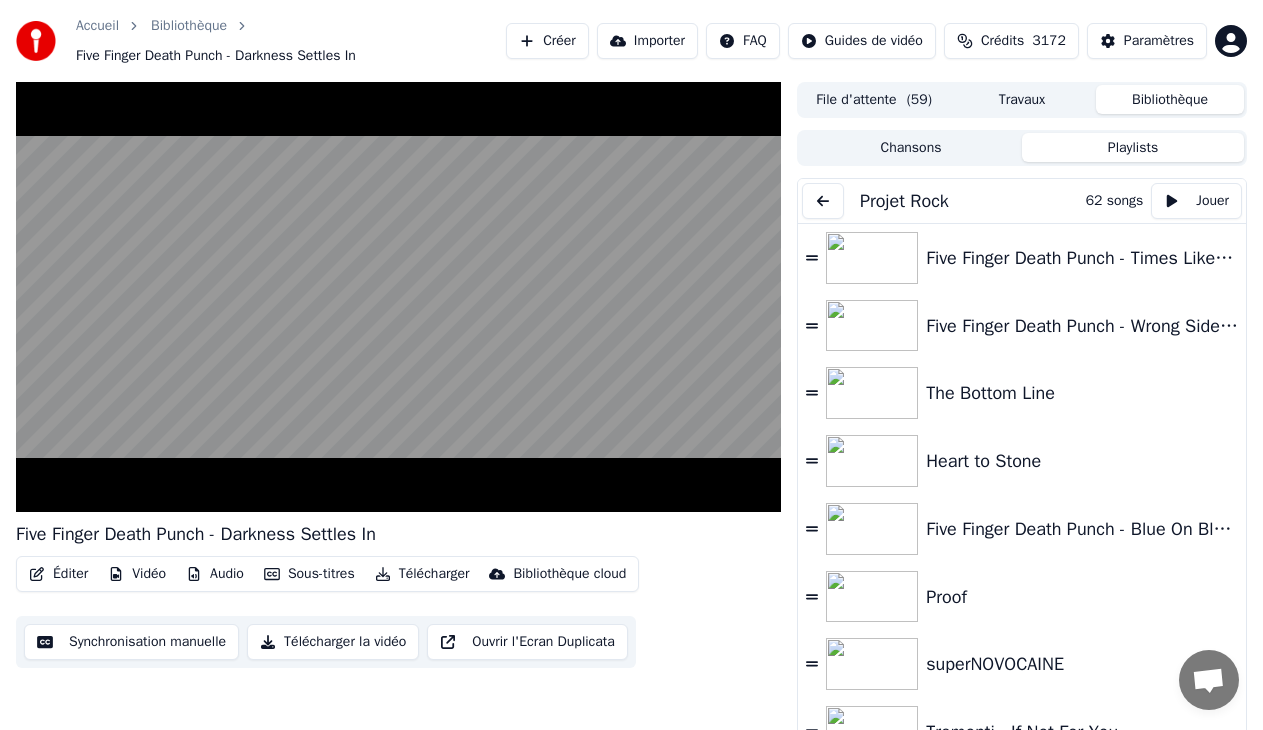 scroll, scrollTop: 0, scrollLeft: 0, axis: both 